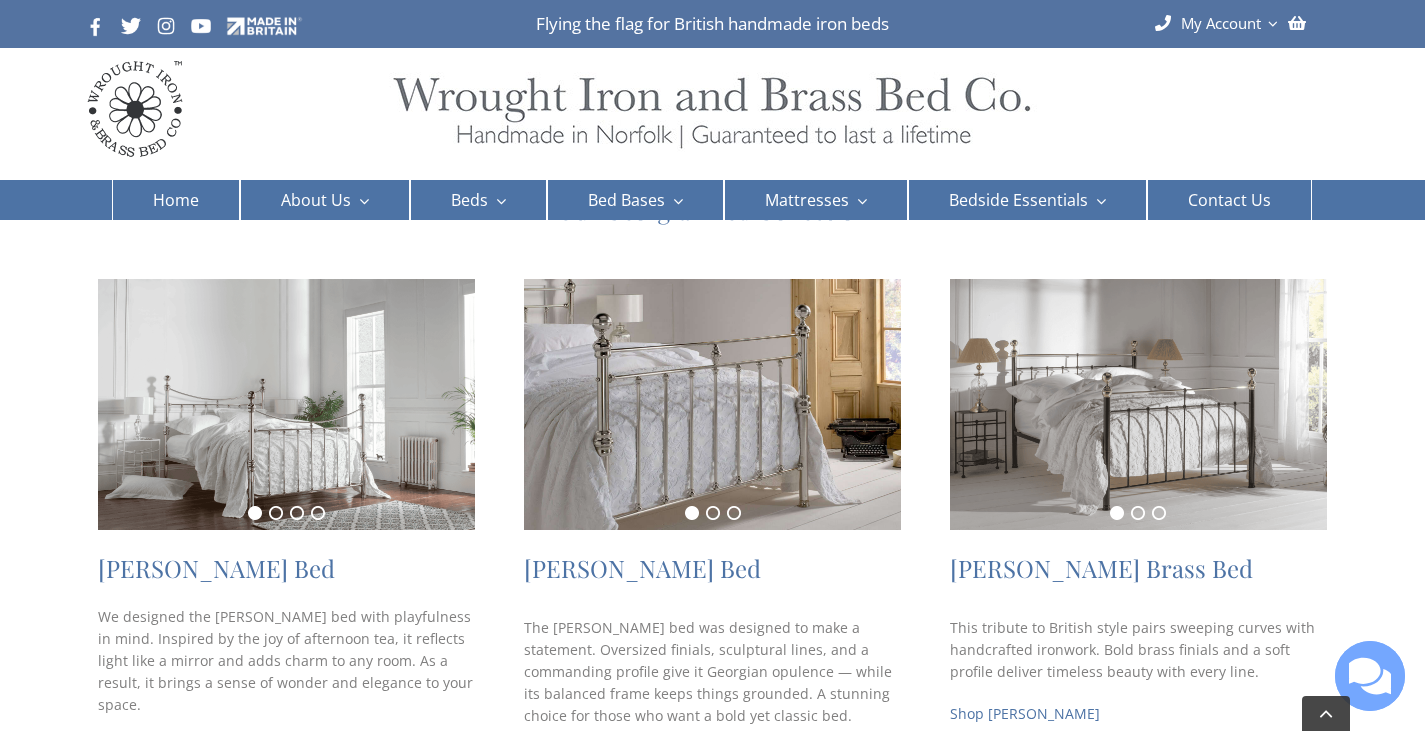 scroll, scrollTop: 0, scrollLeft: 0, axis: both 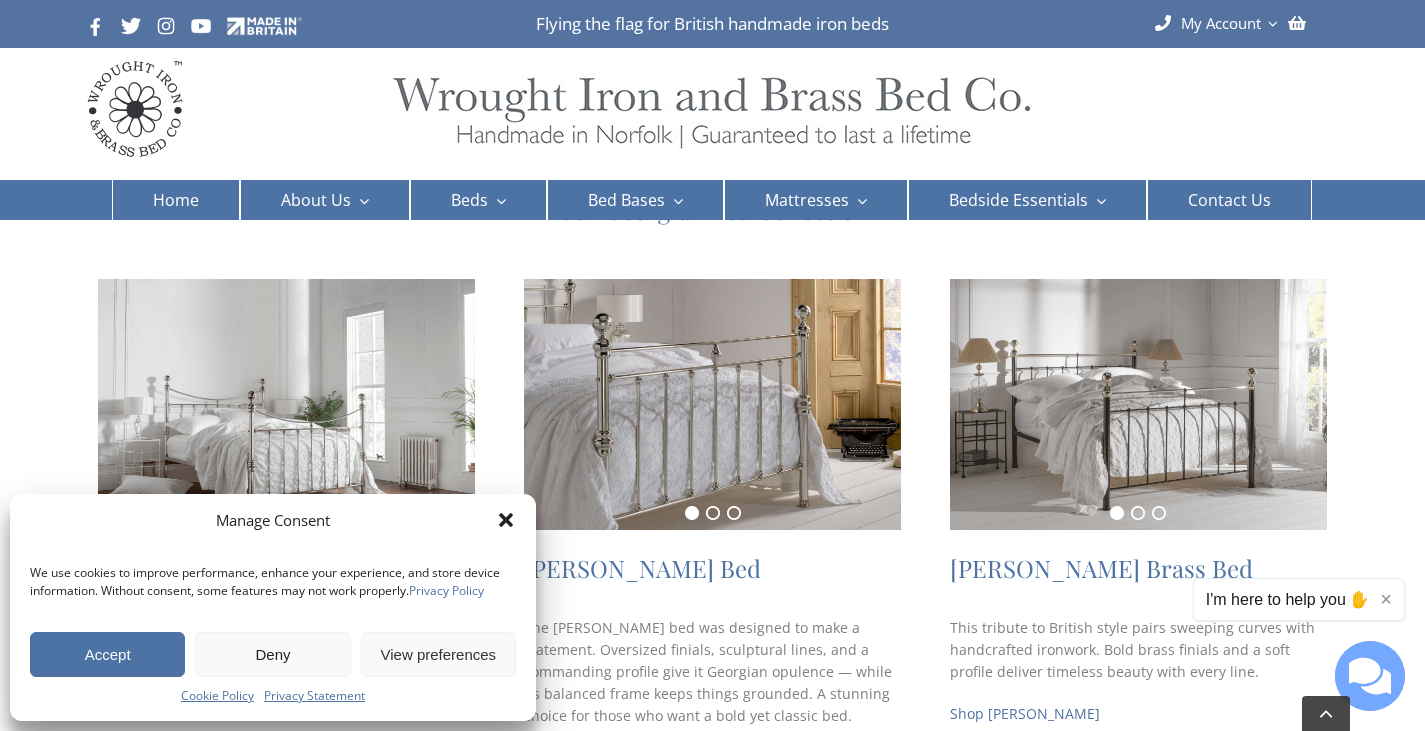 click on "Deny" at bounding box center (272, 654) 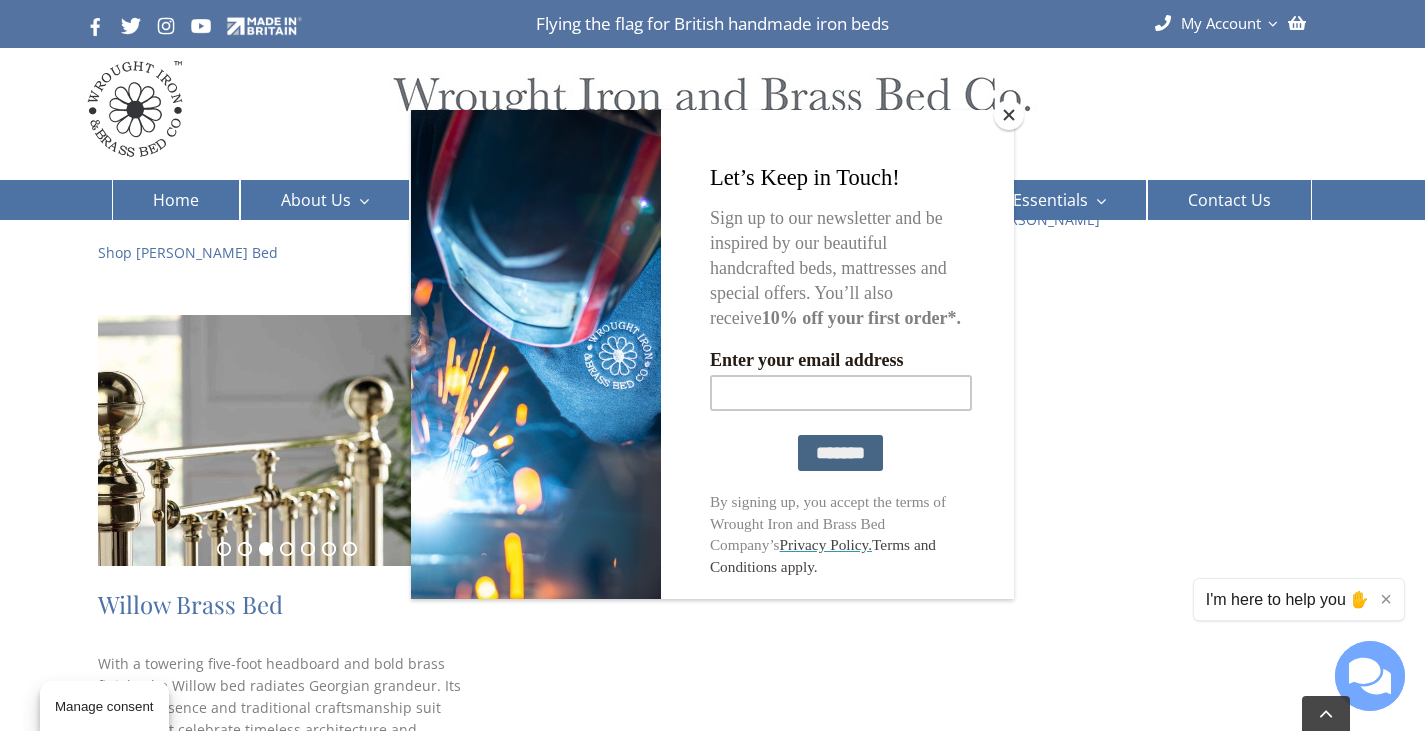 scroll, scrollTop: 700, scrollLeft: 0, axis: vertical 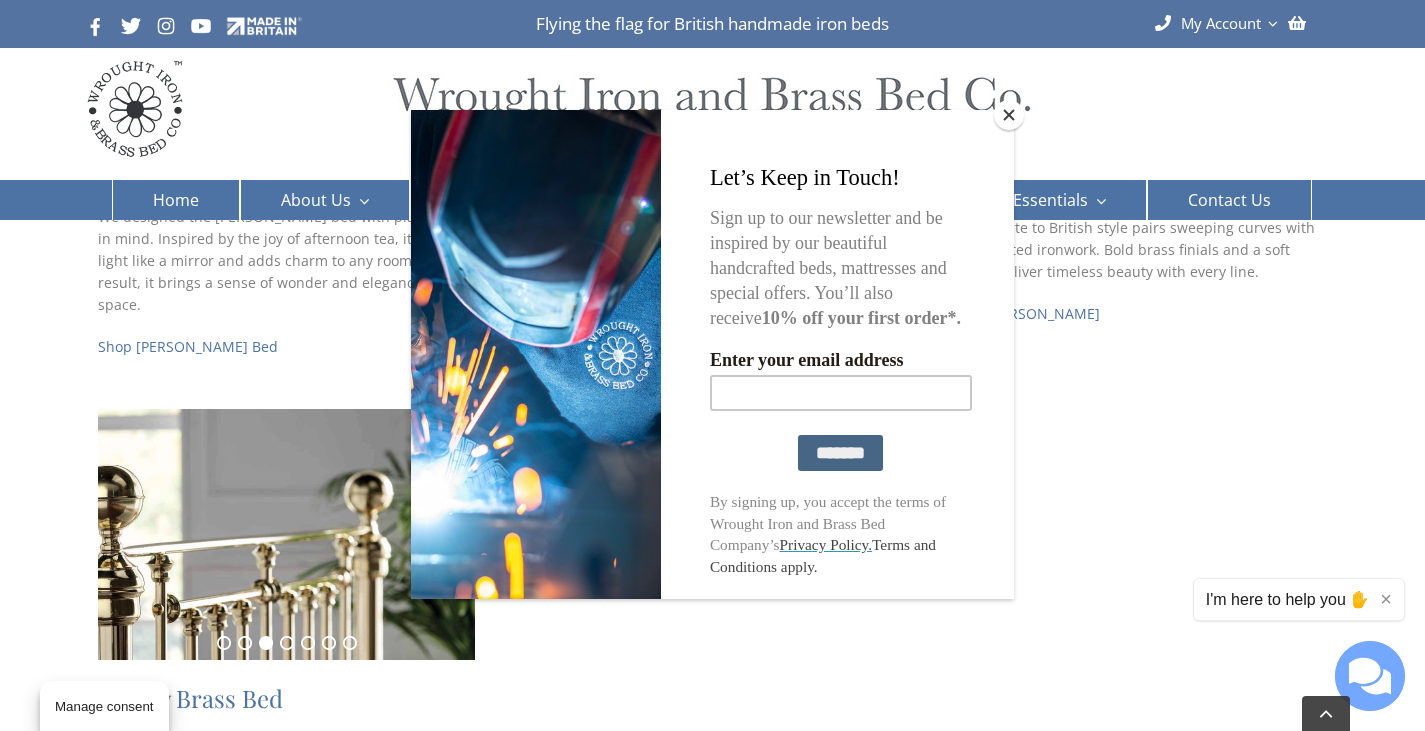 click at bounding box center [712, 365] 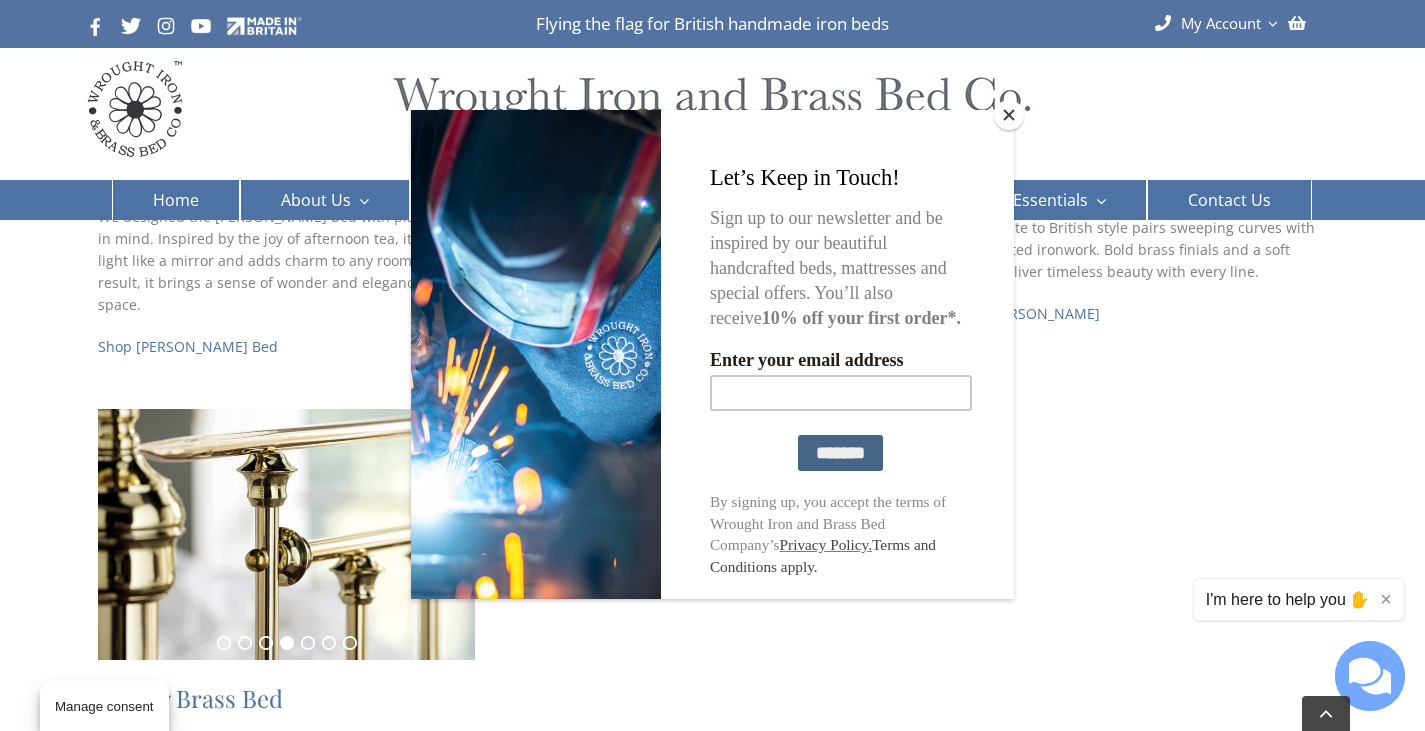 click at bounding box center [1009, 115] 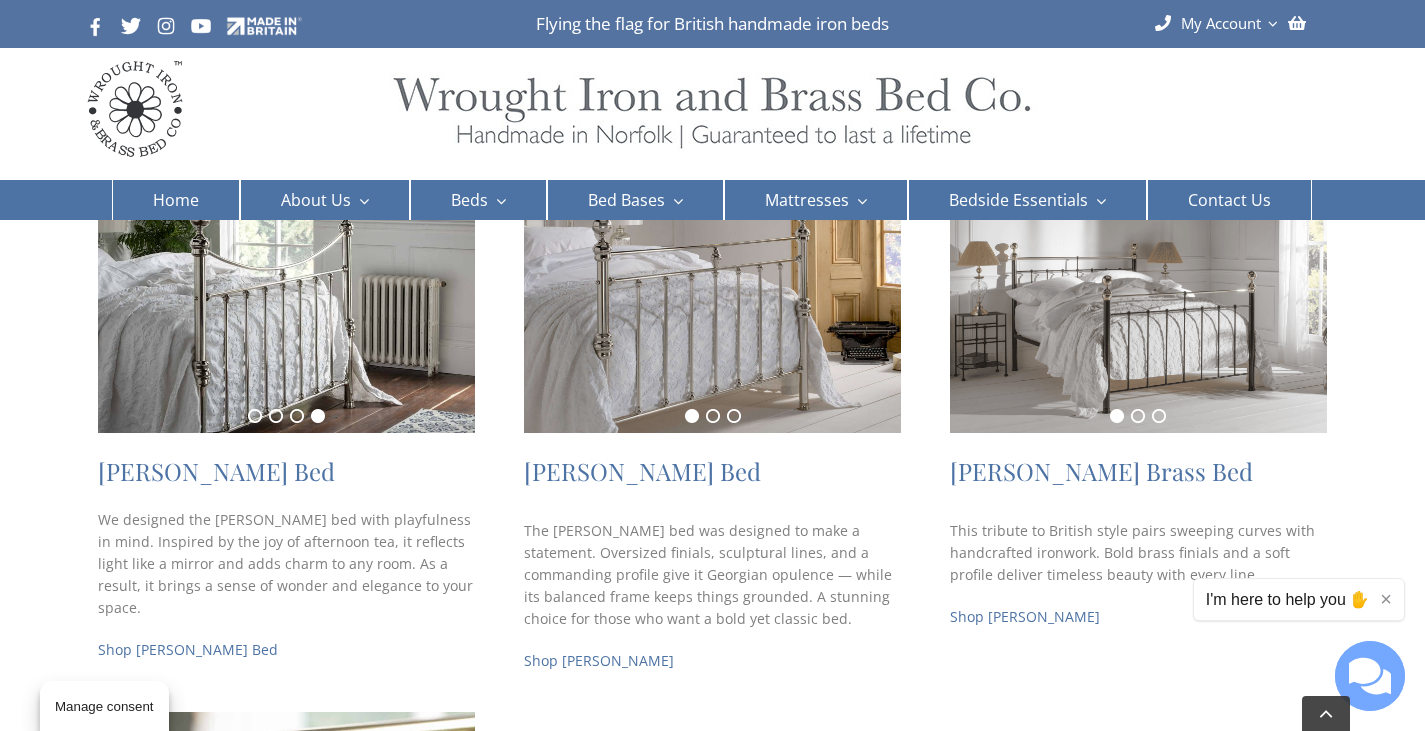 scroll, scrollTop: 300, scrollLeft: 0, axis: vertical 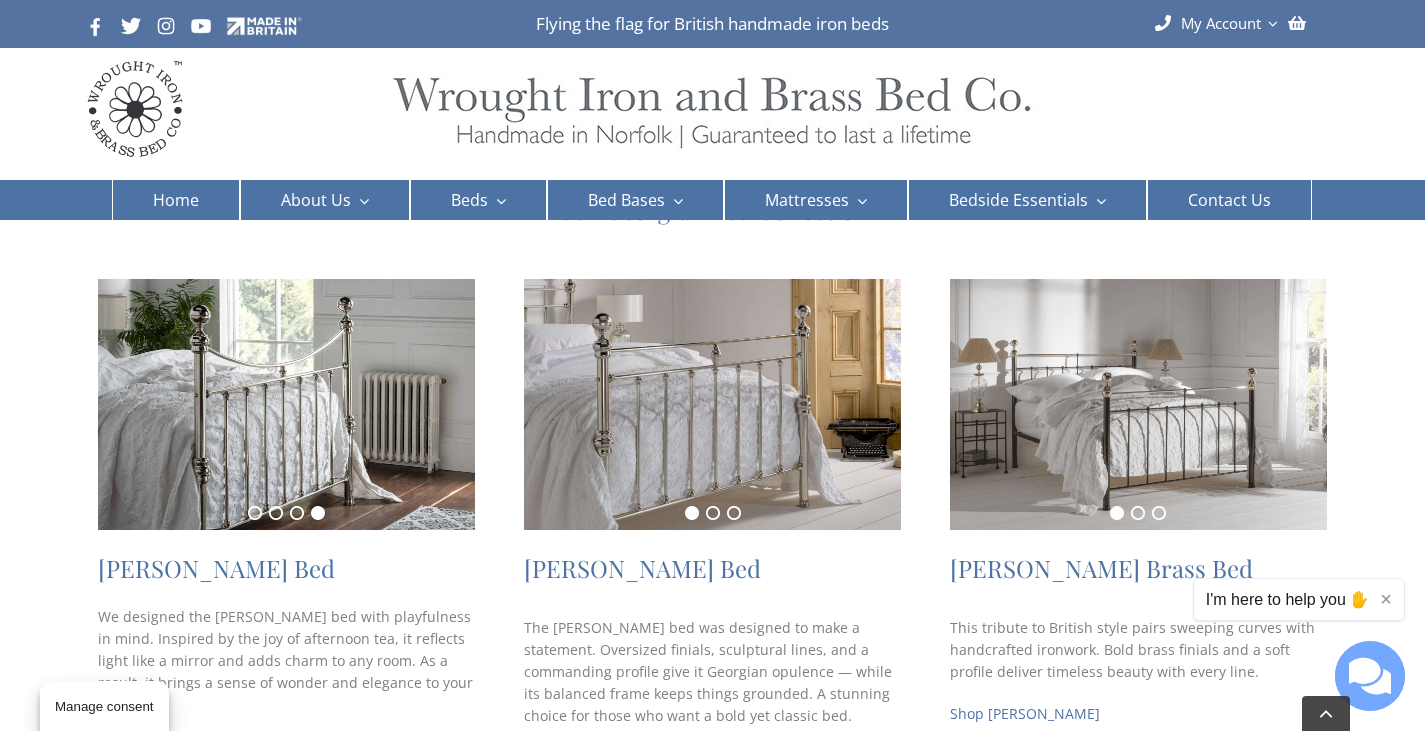 click at bounding box center (1138, 404) 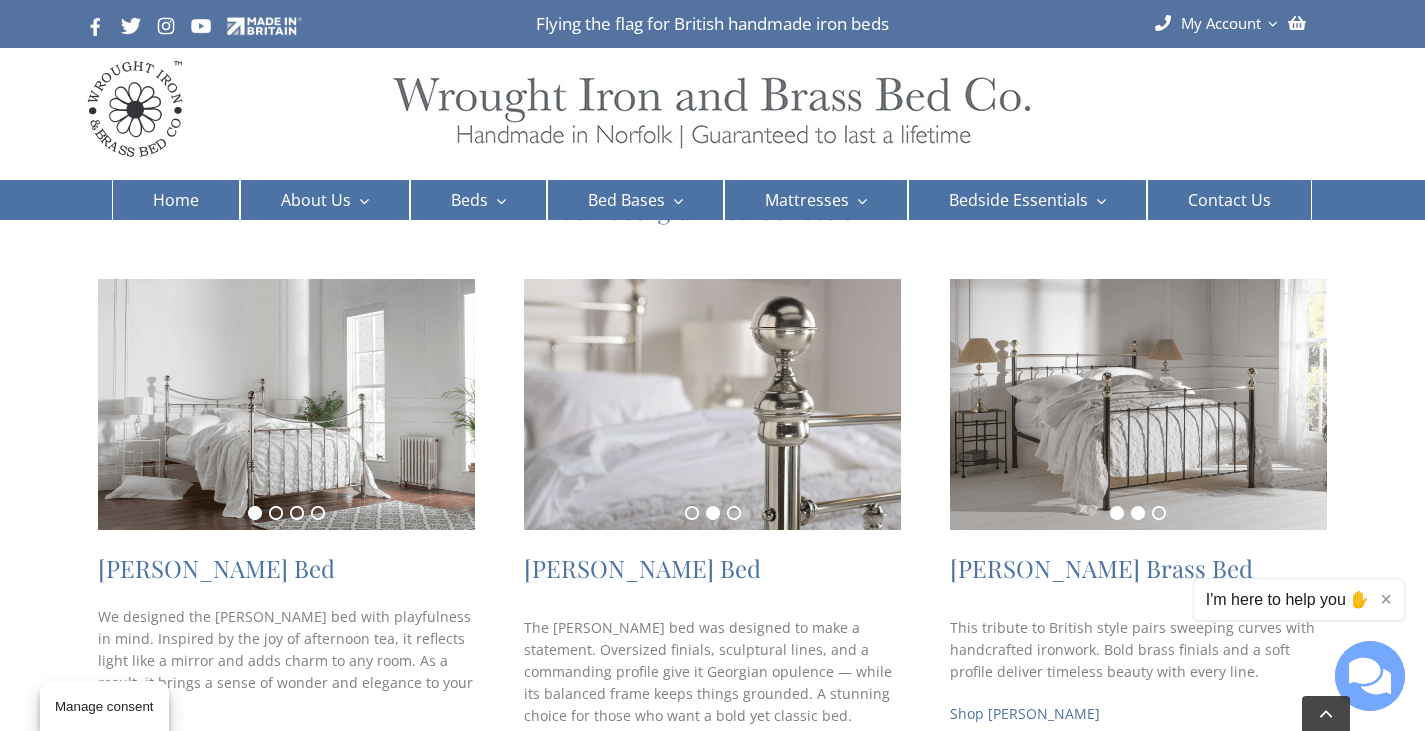 click on "2" at bounding box center [1138, 513] 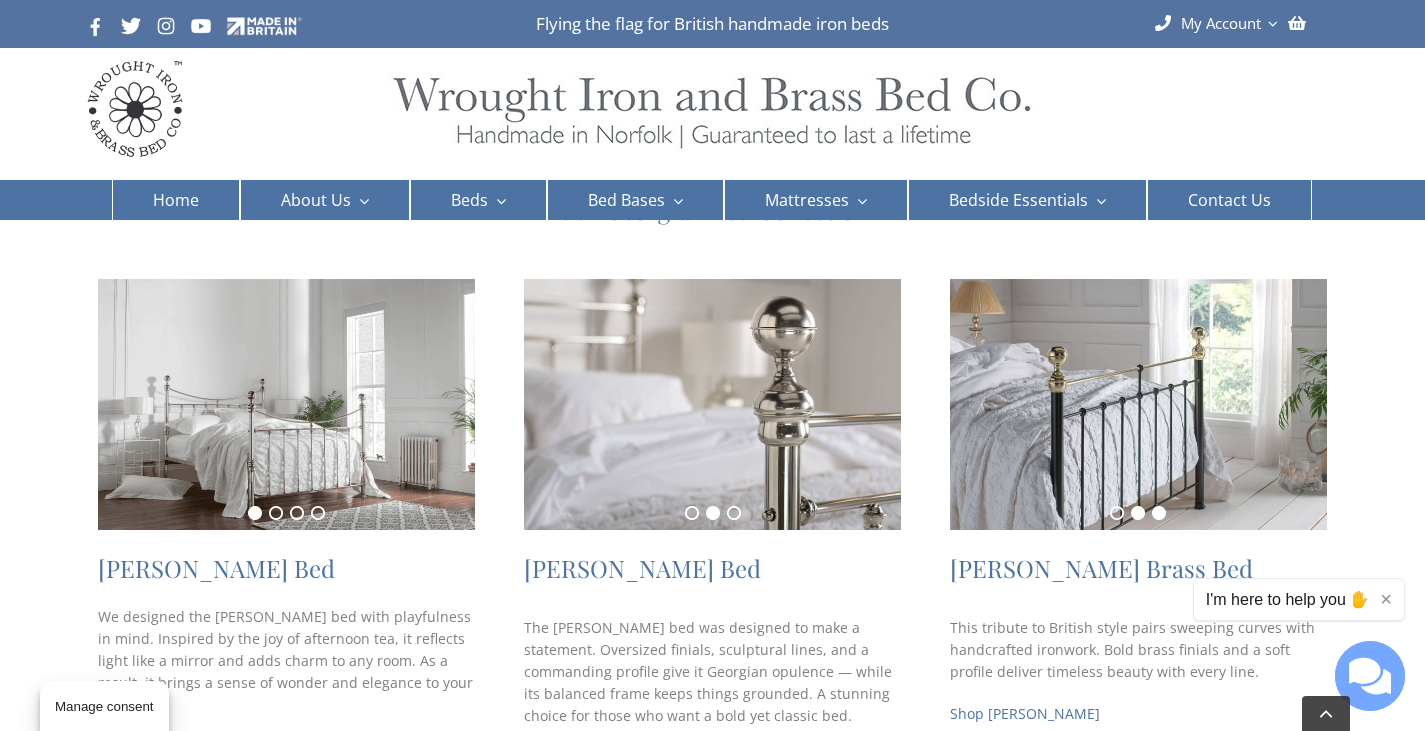 click on "3" at bounding box center (1159, 513) 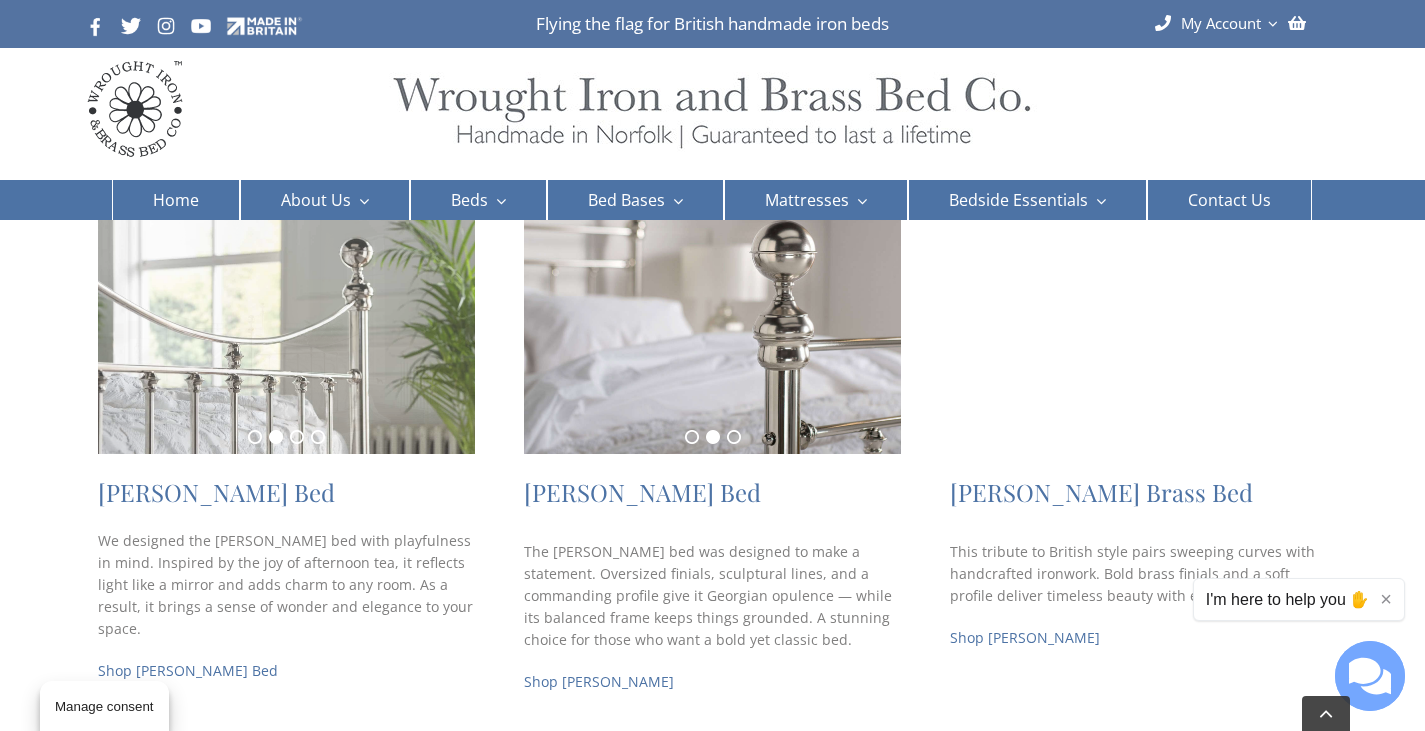 scroll, scrollTop: 500, scrollLeft: 0, axis: vertical 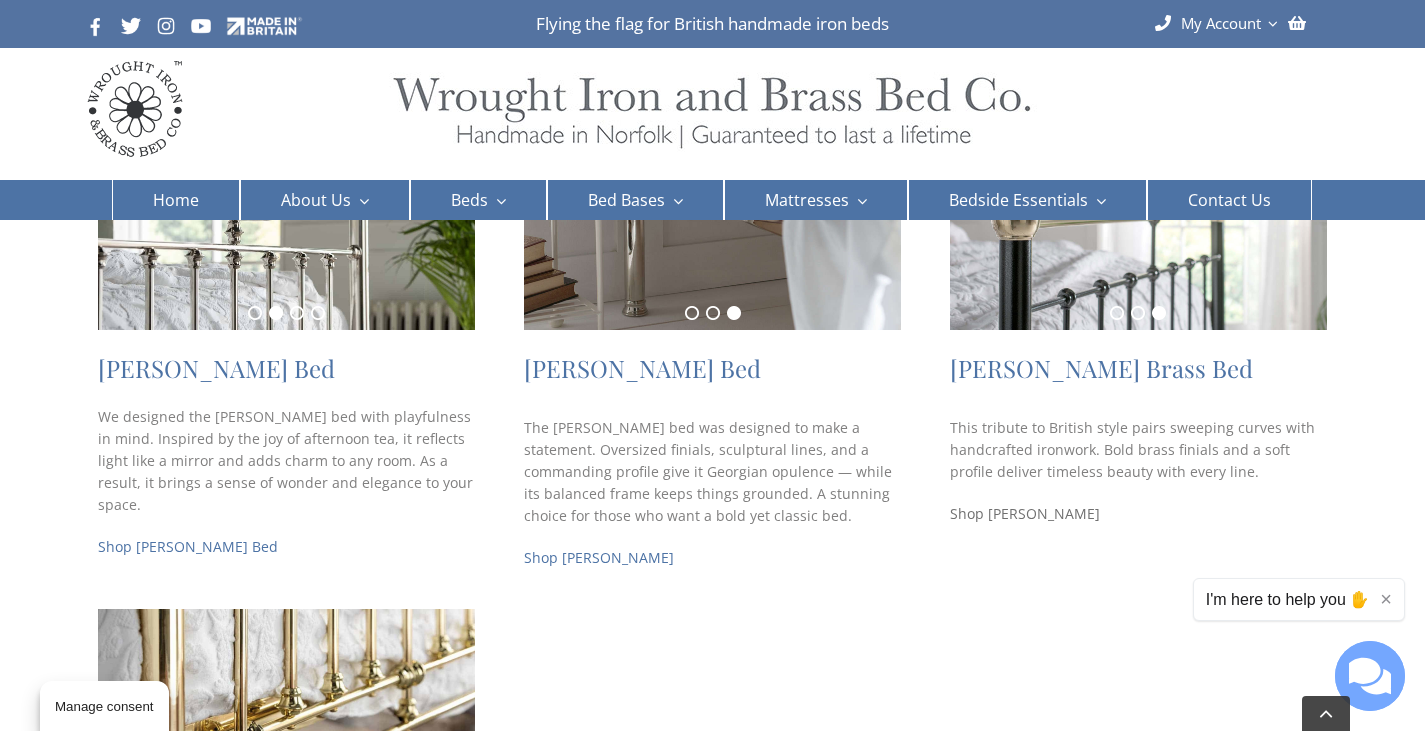 click on "Shop Albert Bed" at bounding box center [1025, 513] 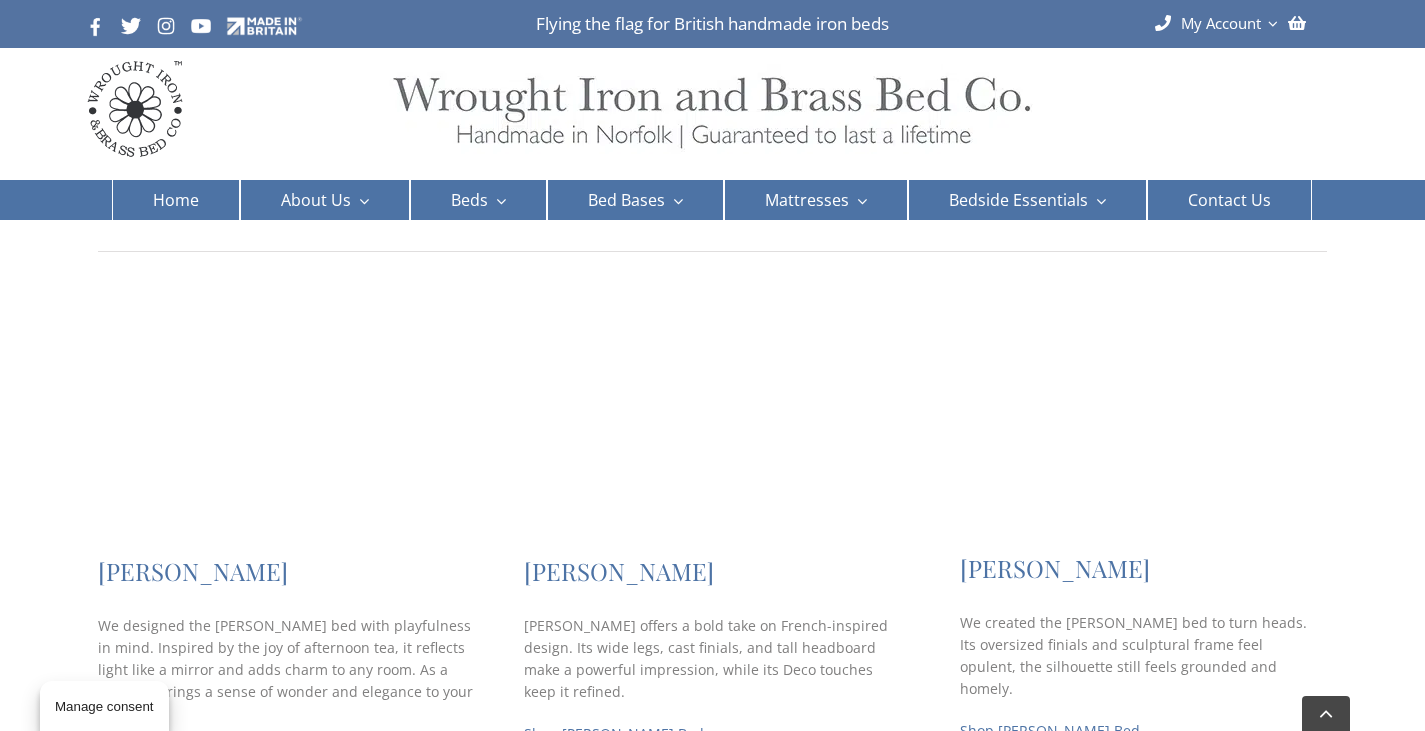 scroll, scrollTop: 300, scrollLeft: 0, axis: vertical 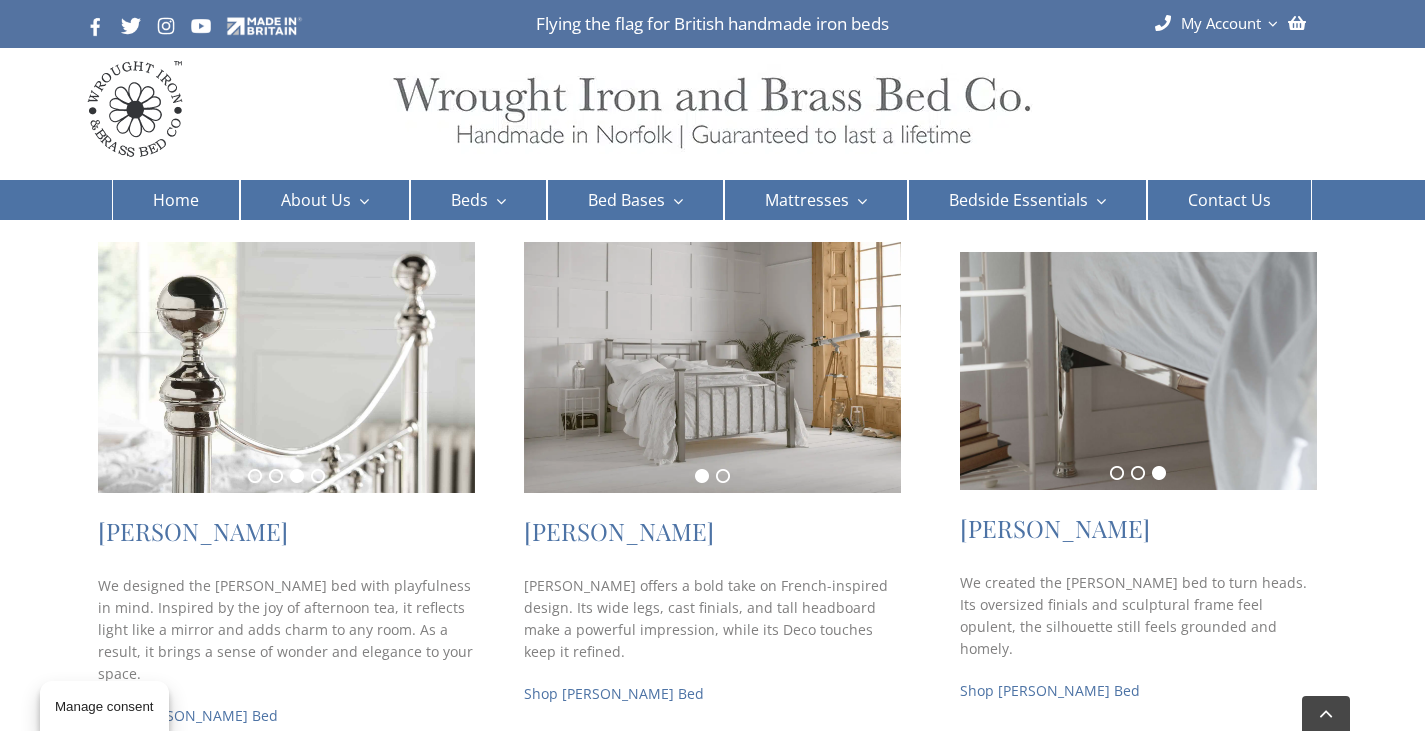 click on "1 2 3 4" at bounding box center (286, 476) 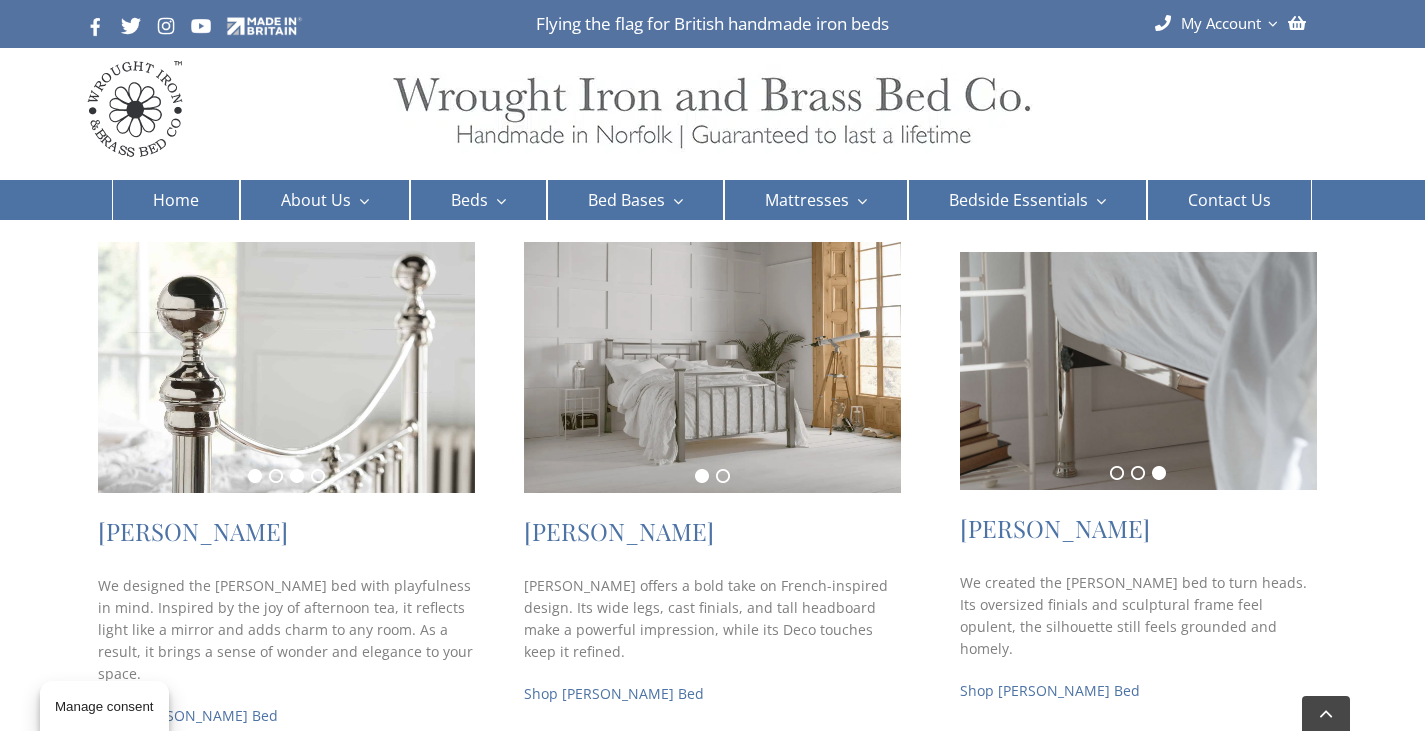 click on "1" at bounding box center [255, 476] 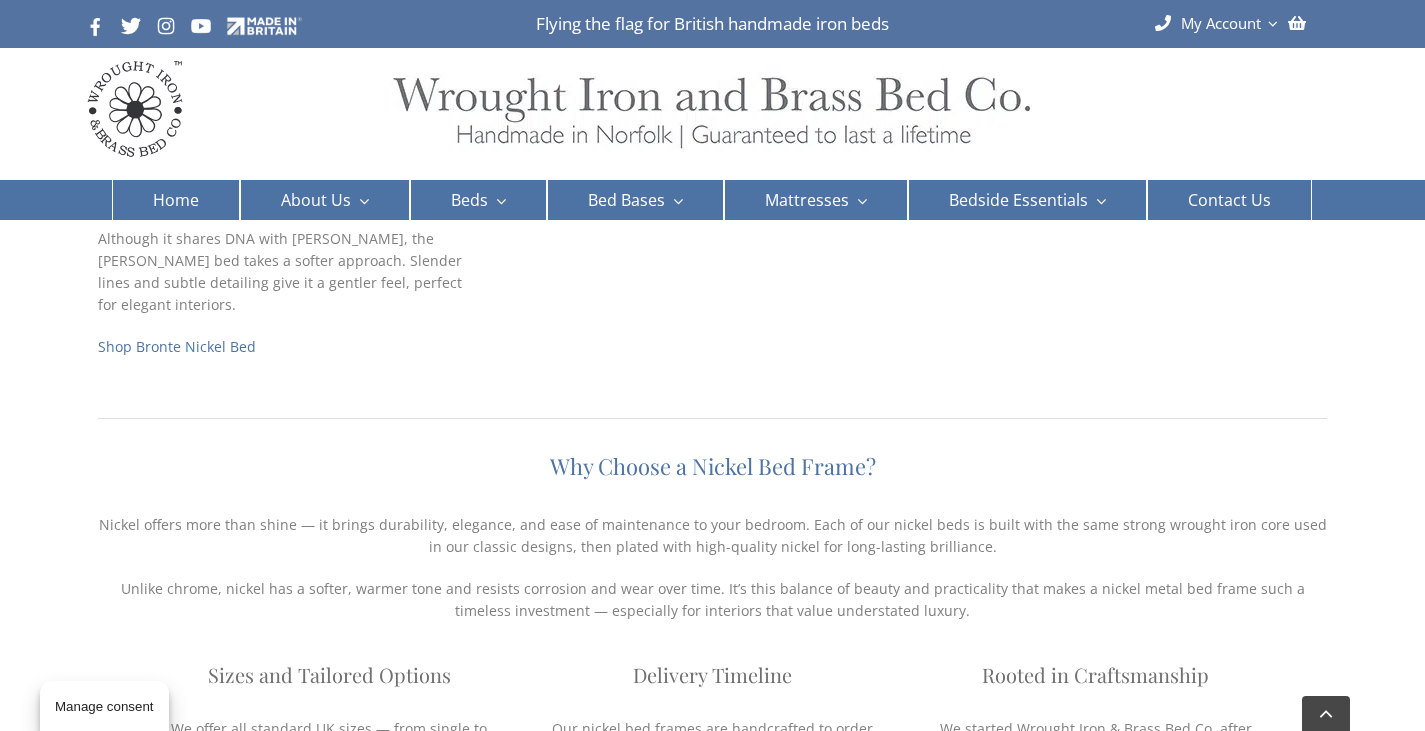 scroll, scrollTop: 1100, scrollLeft: 0, axis: vertical 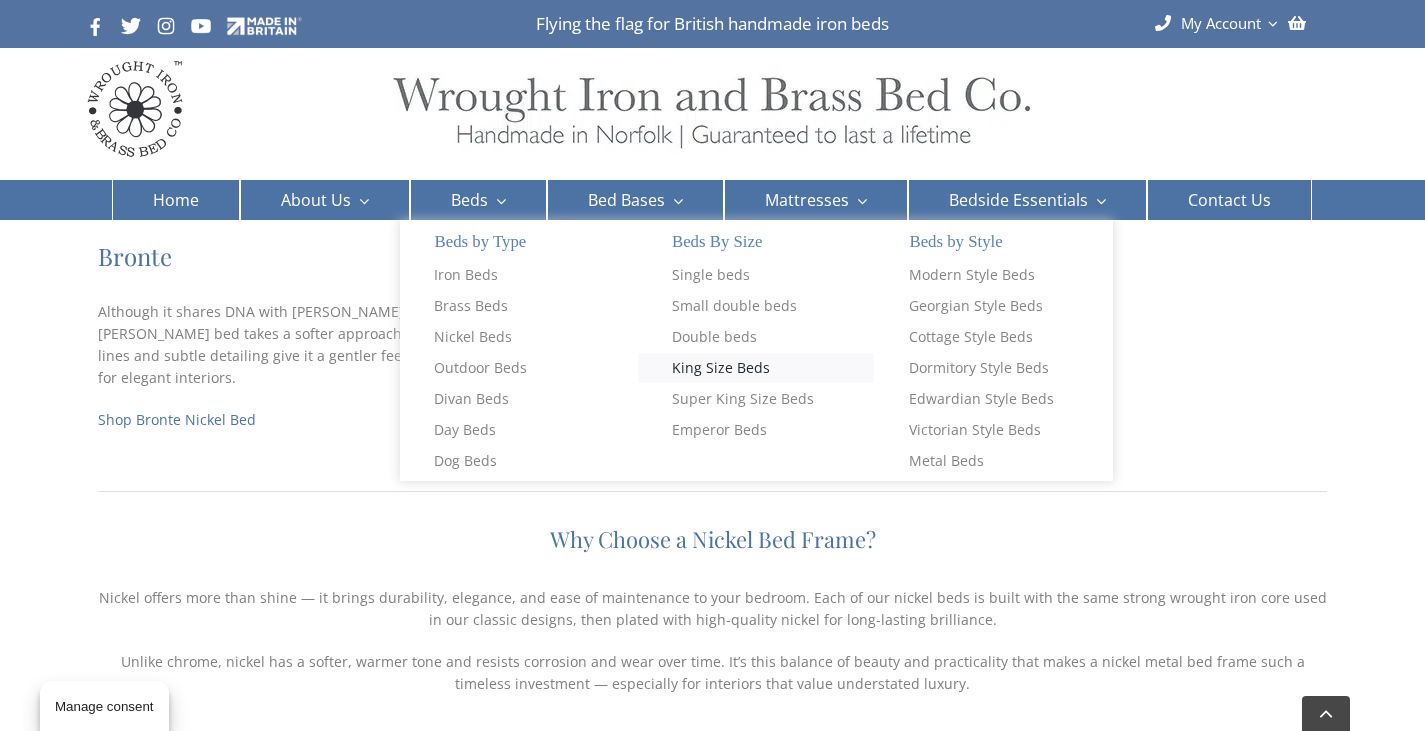 click on "King Size Beds" at bounding box center (721, 368) 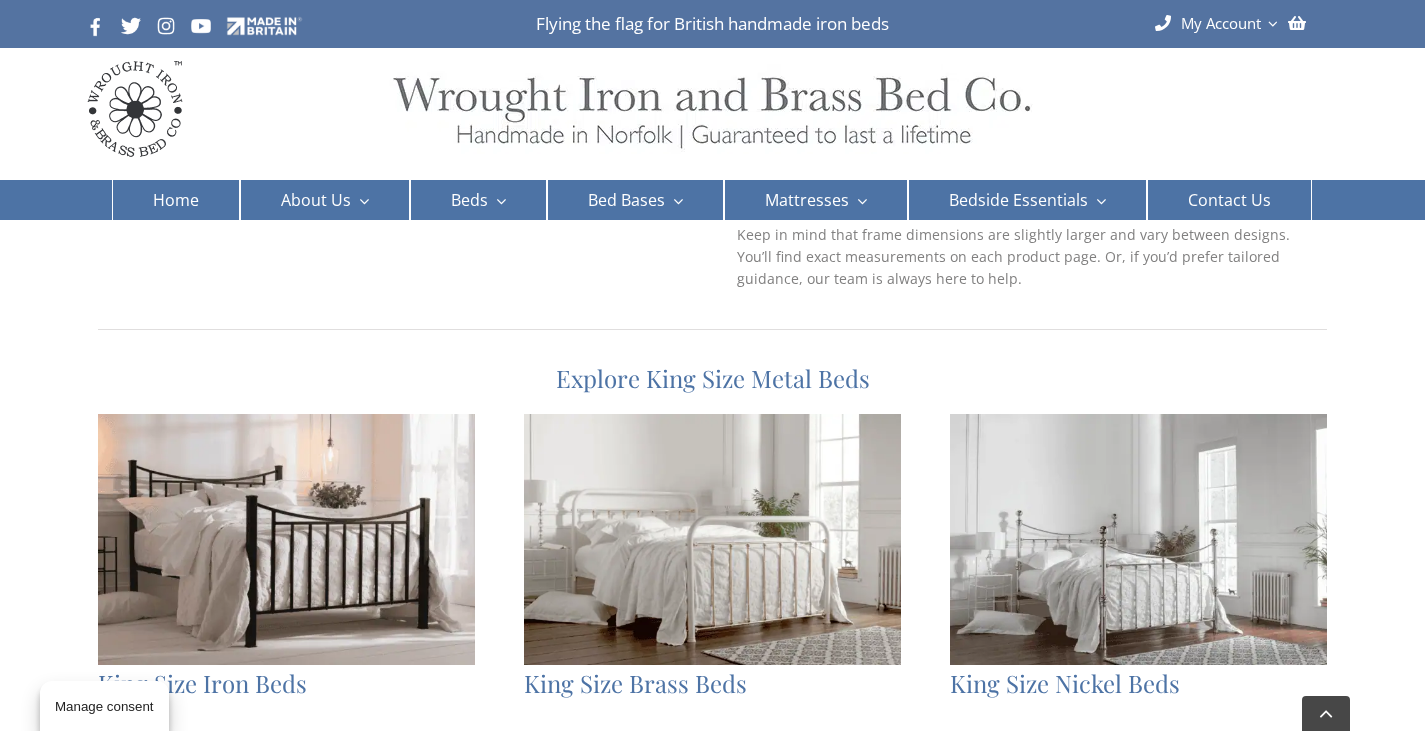 scroll, scrollTop: 600, scrollLeft: 0, axis: vertical 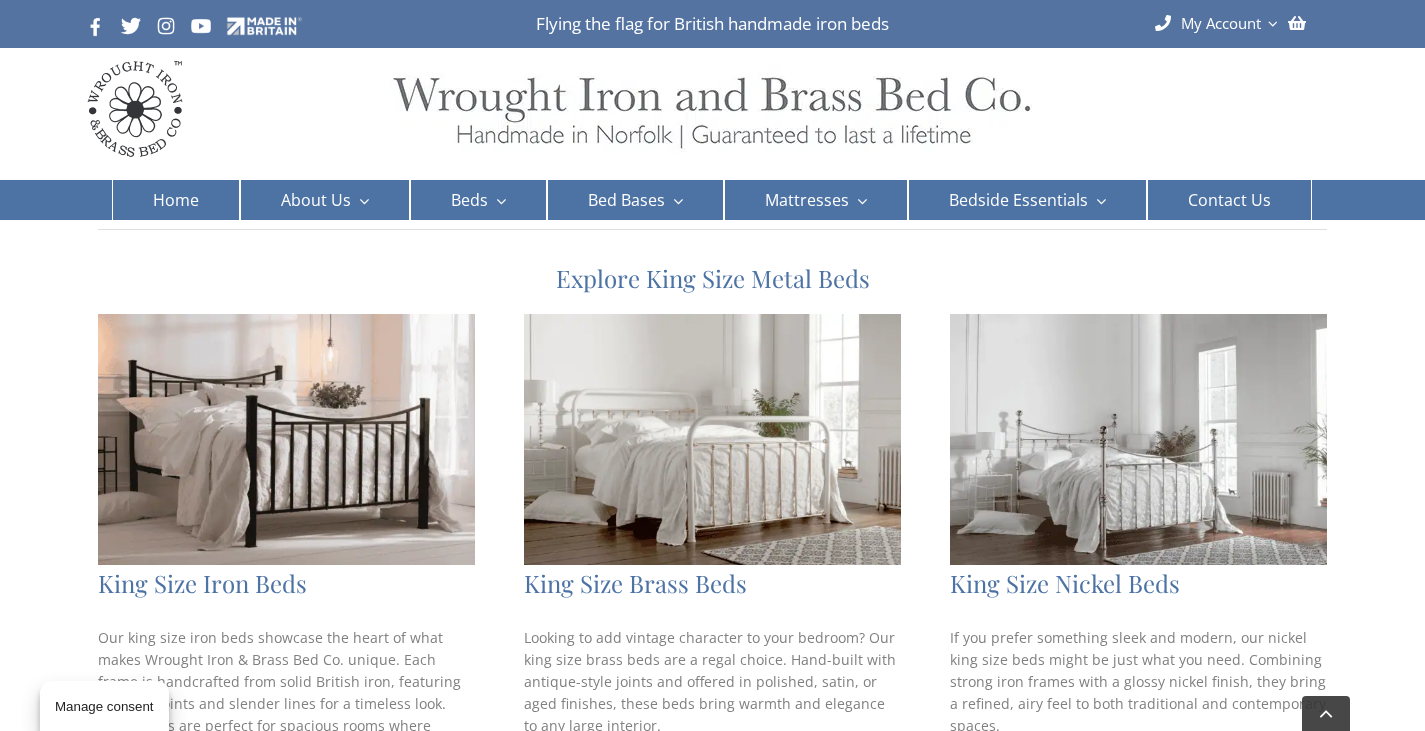 click at bounding box center (712, 439) 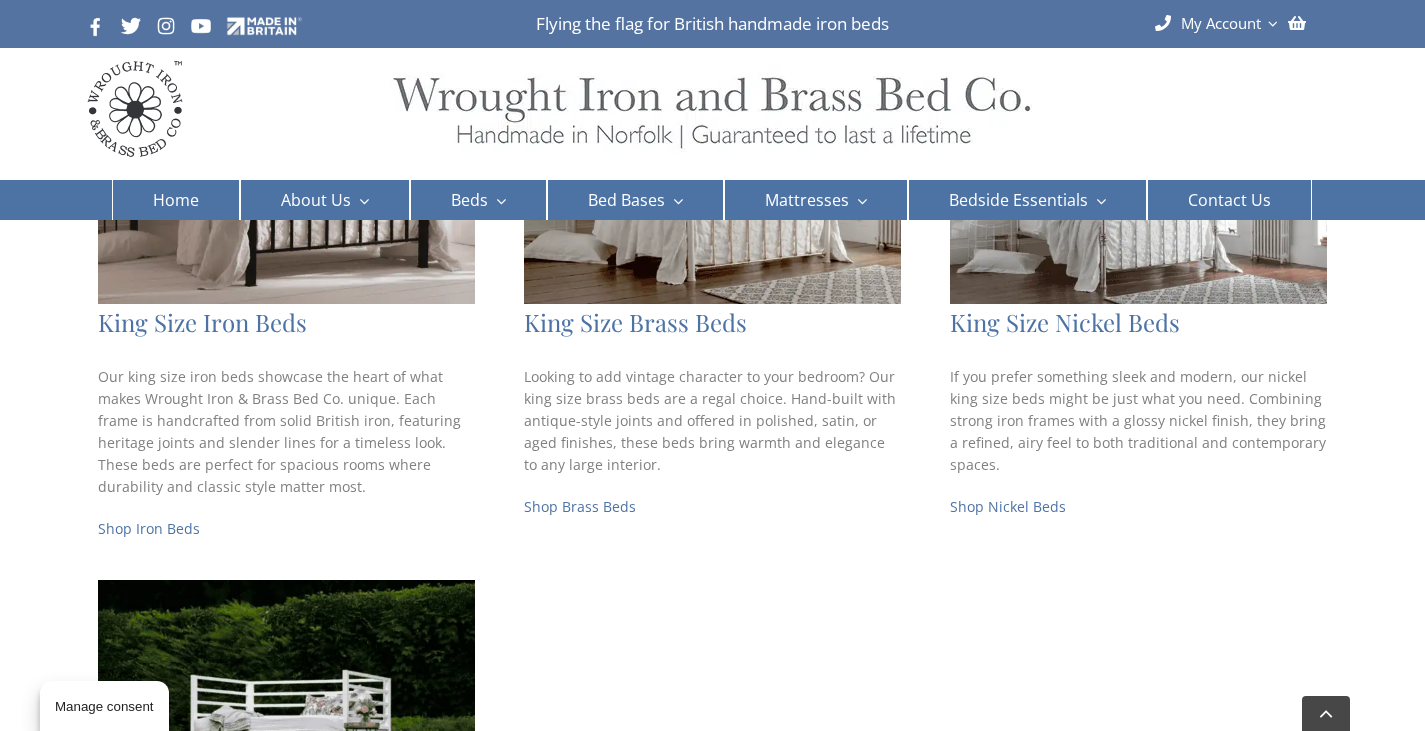 scroll, scrollTop: 900, scrollLeft: 0, axis: vertical 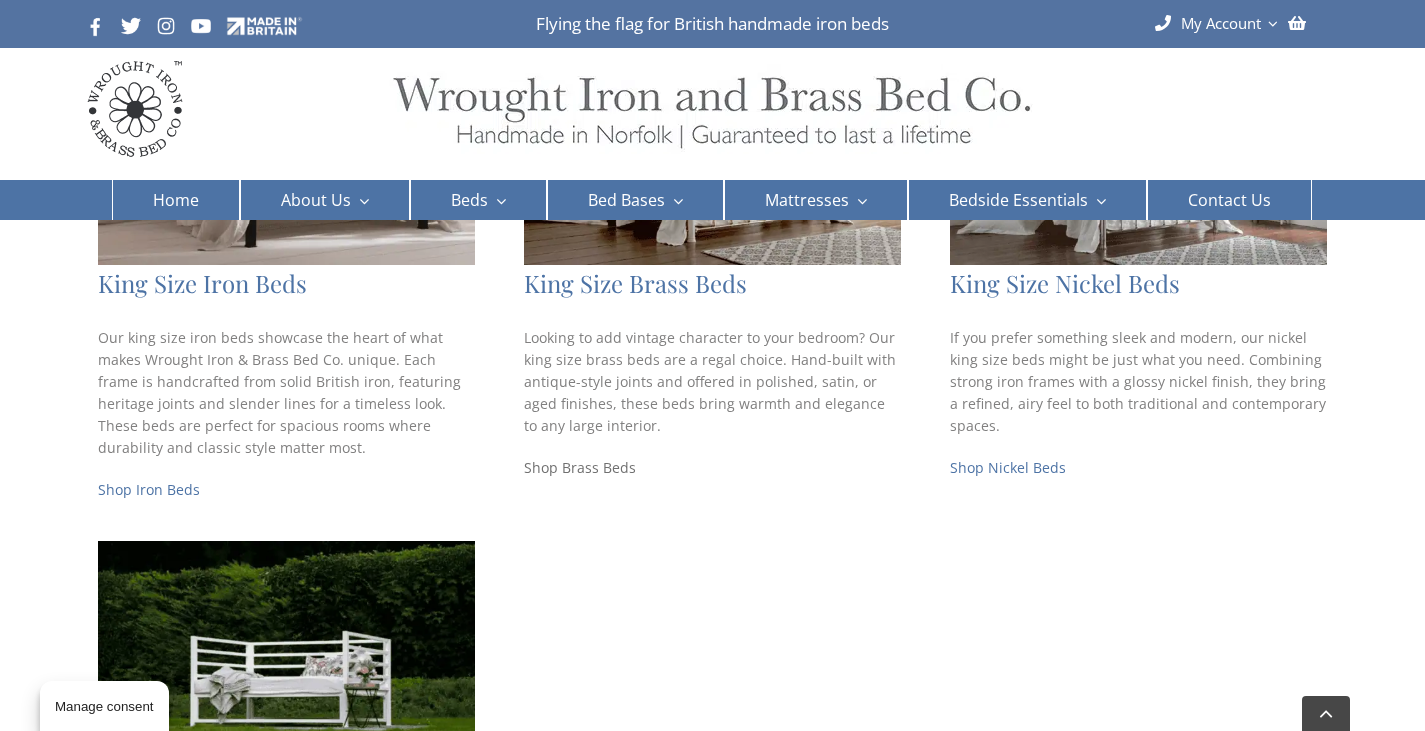 click on "Shop Brass Beds" at bounding box center [580, 467] 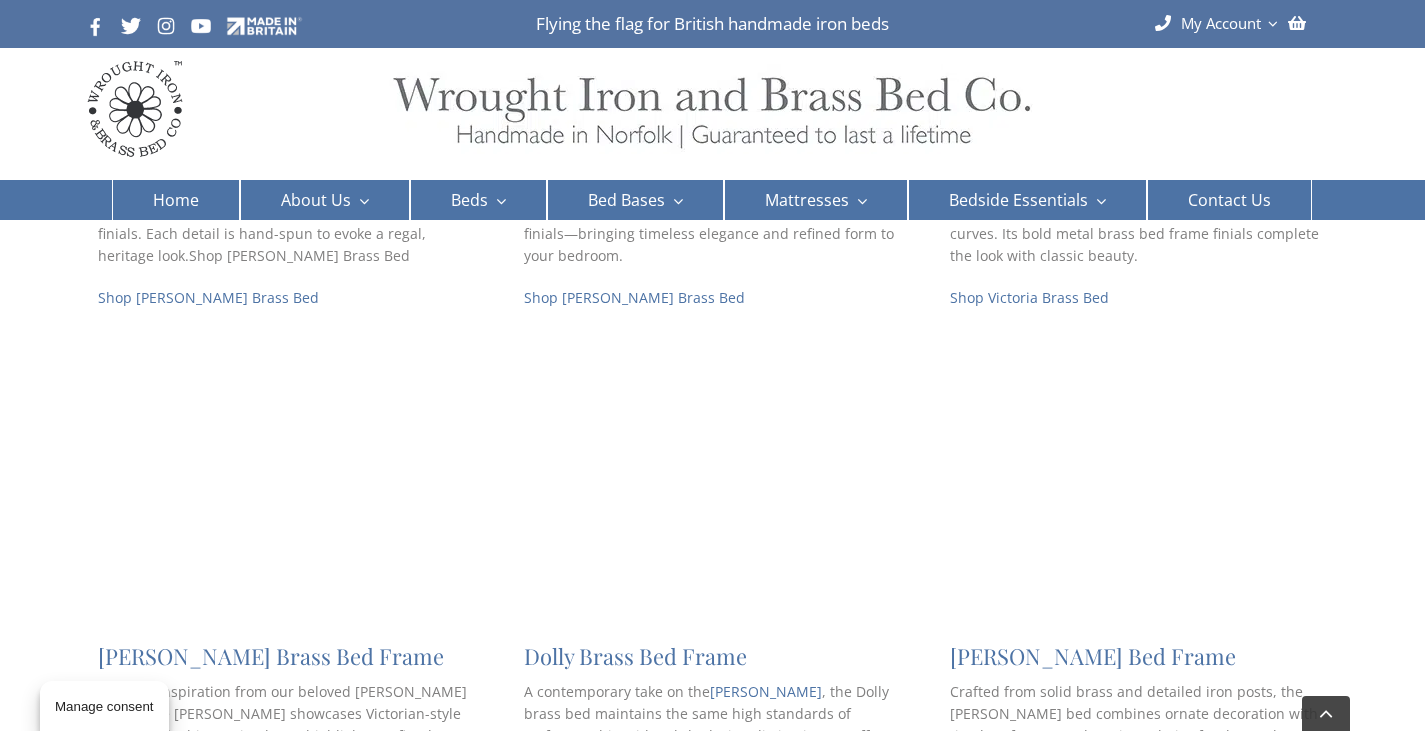 scroll, scrollTop: 1800, scrollLeft: 0, axis: vertical 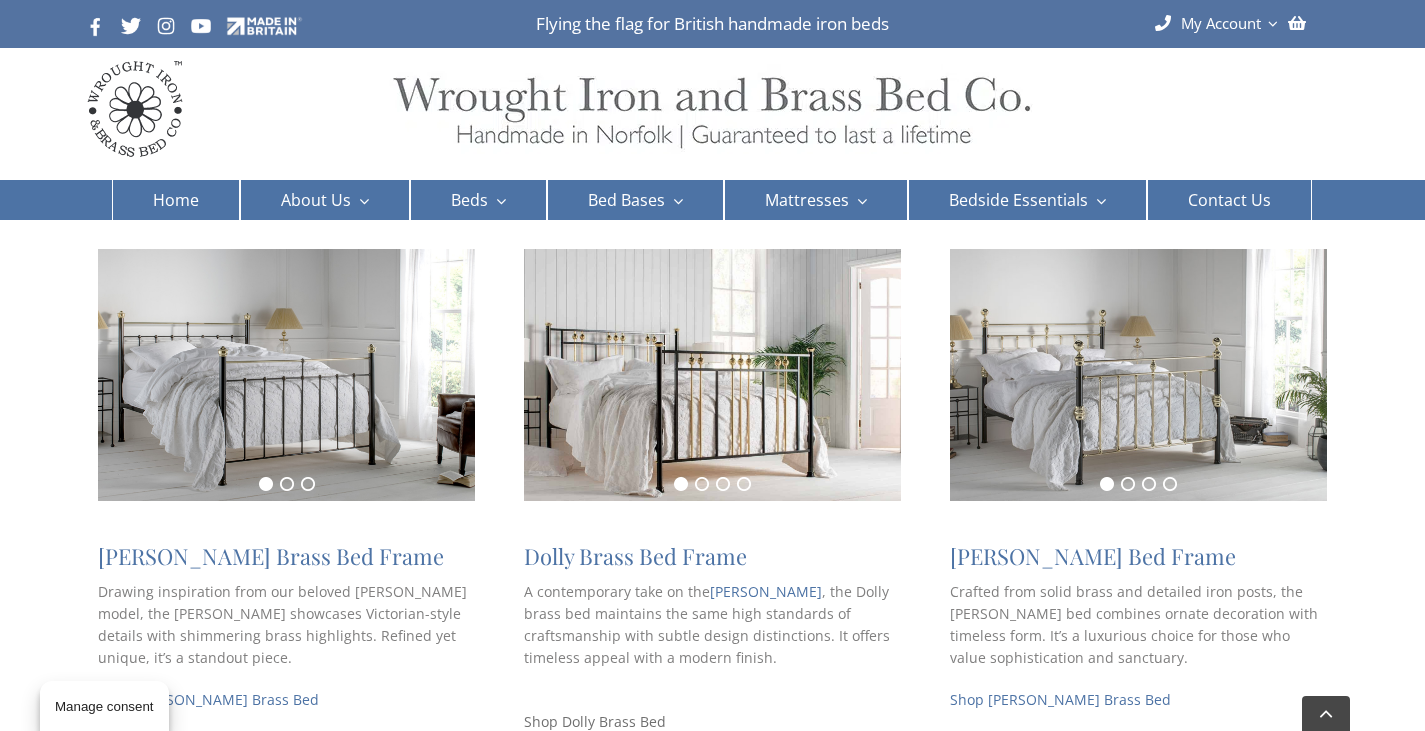 click on "Shop Dolly Brass Bed" at bounding box center (595, 721) 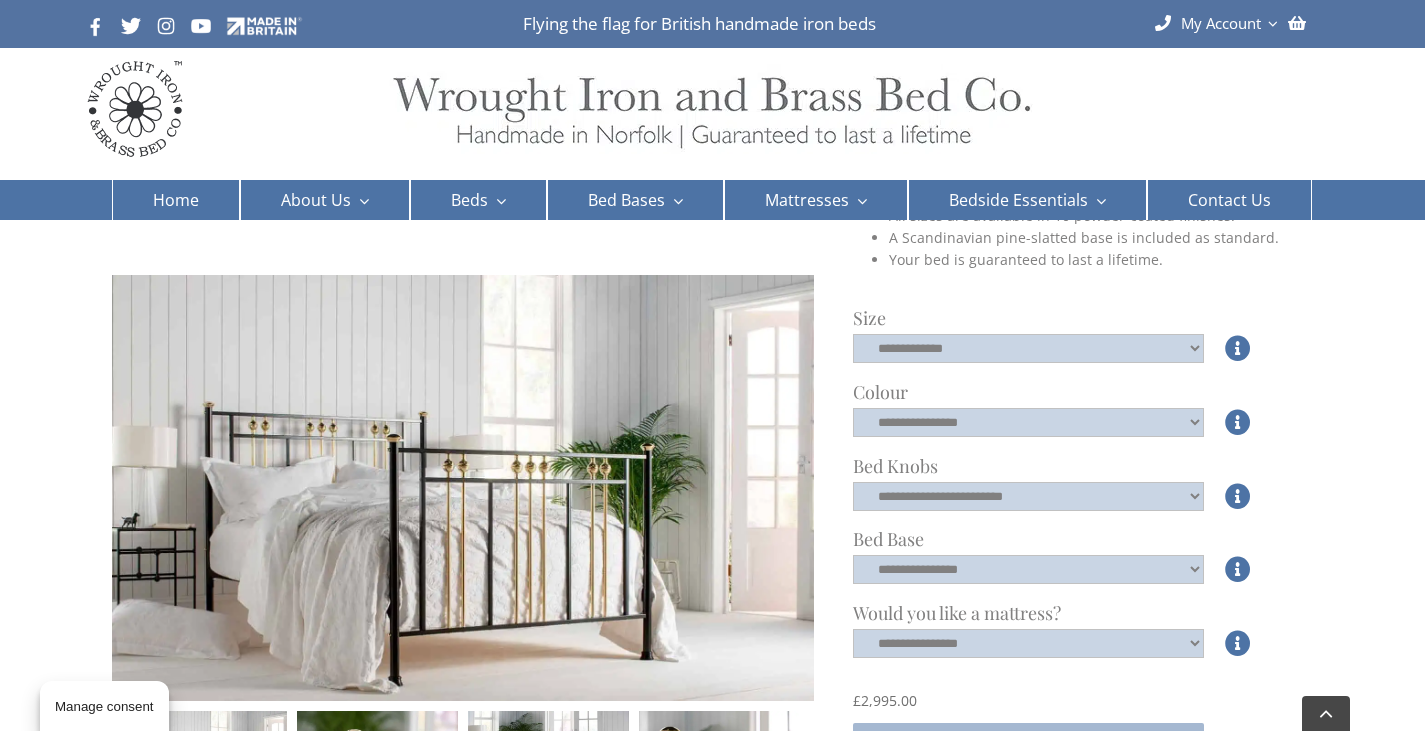 scroll, scrollTop: 600, scrollLeft: 0, axis: vertical 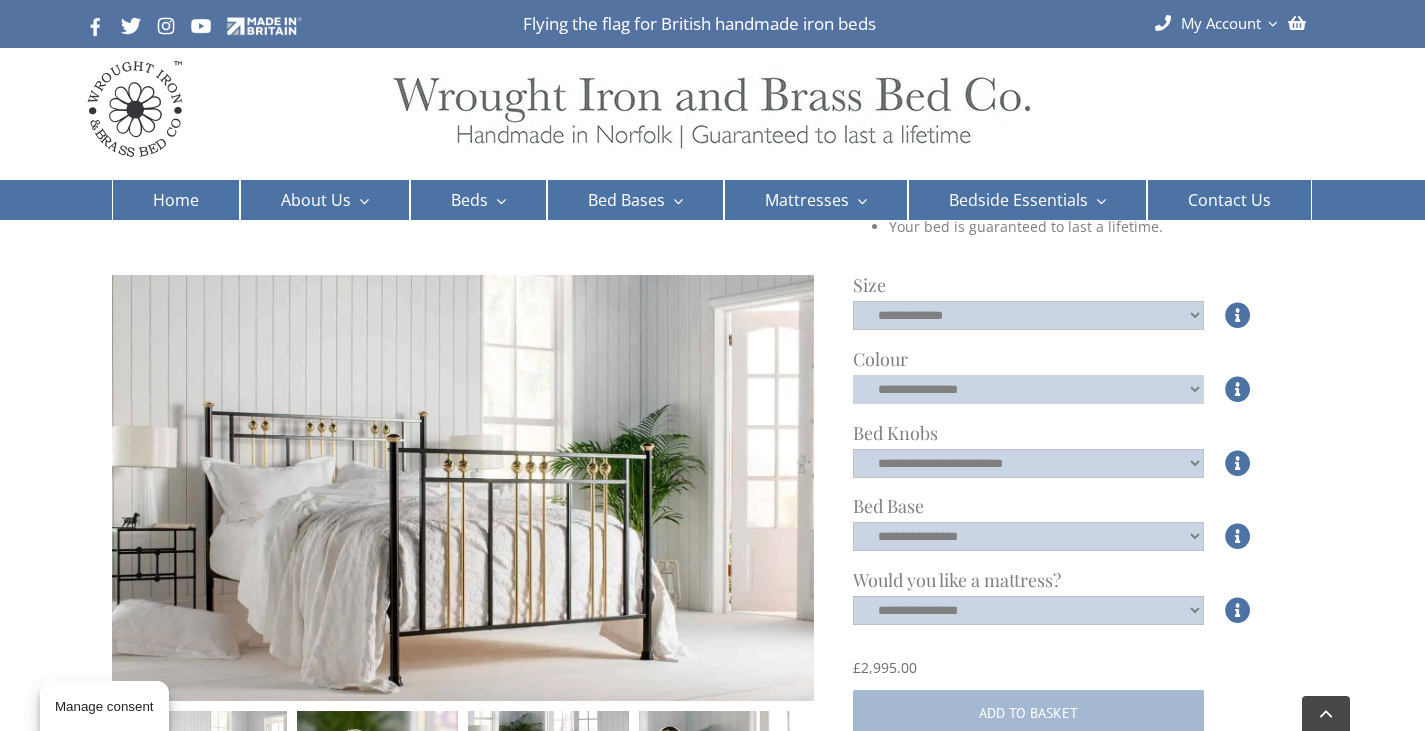 click on "**********" 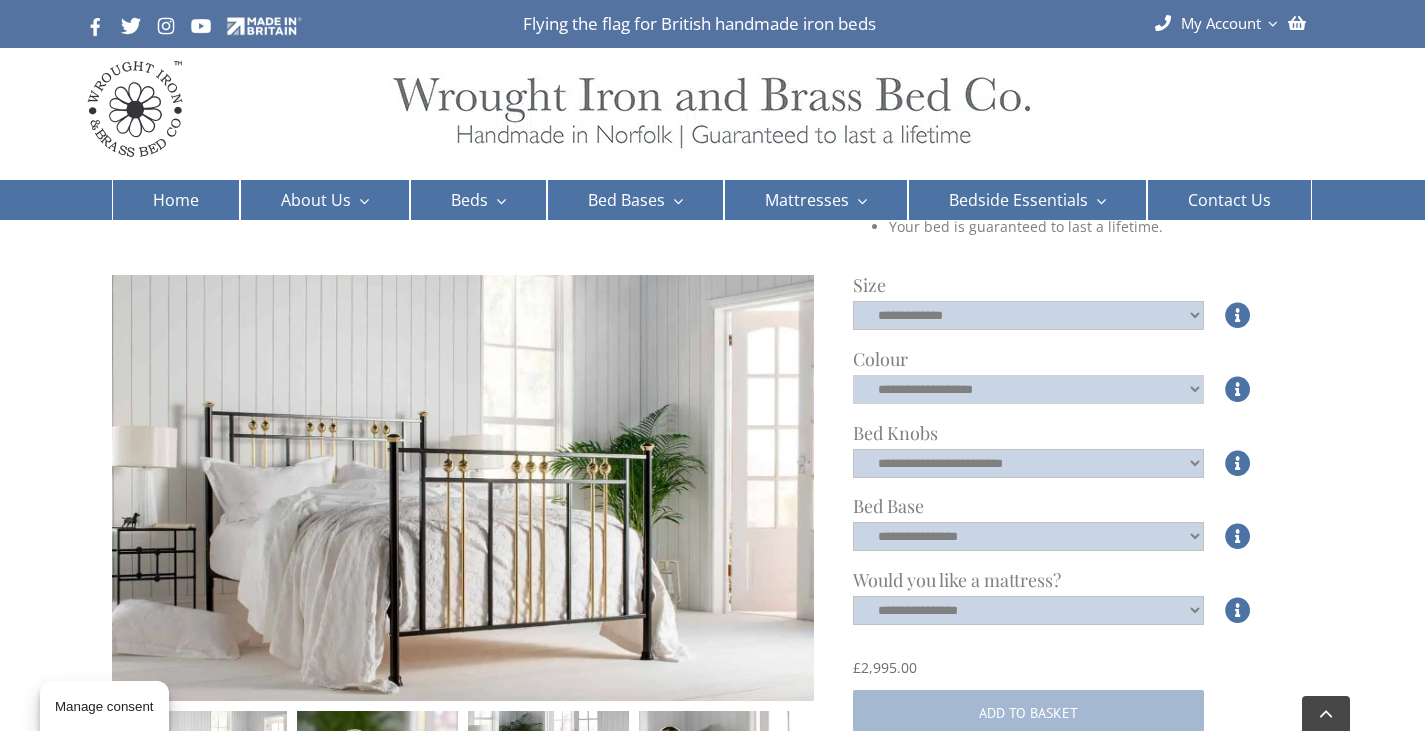 click on "**********" 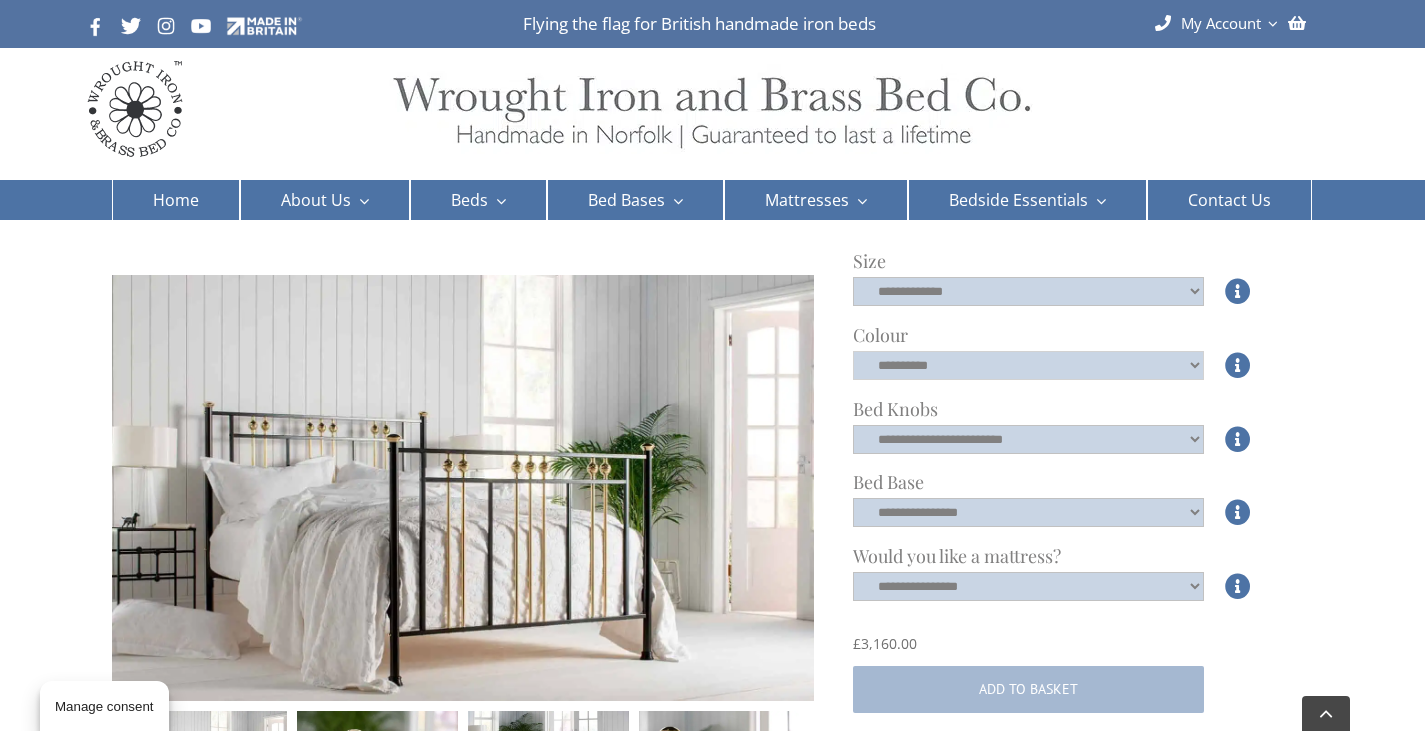 scroll, scrollTop: 600, scrollLeft: 0, axis: vertical 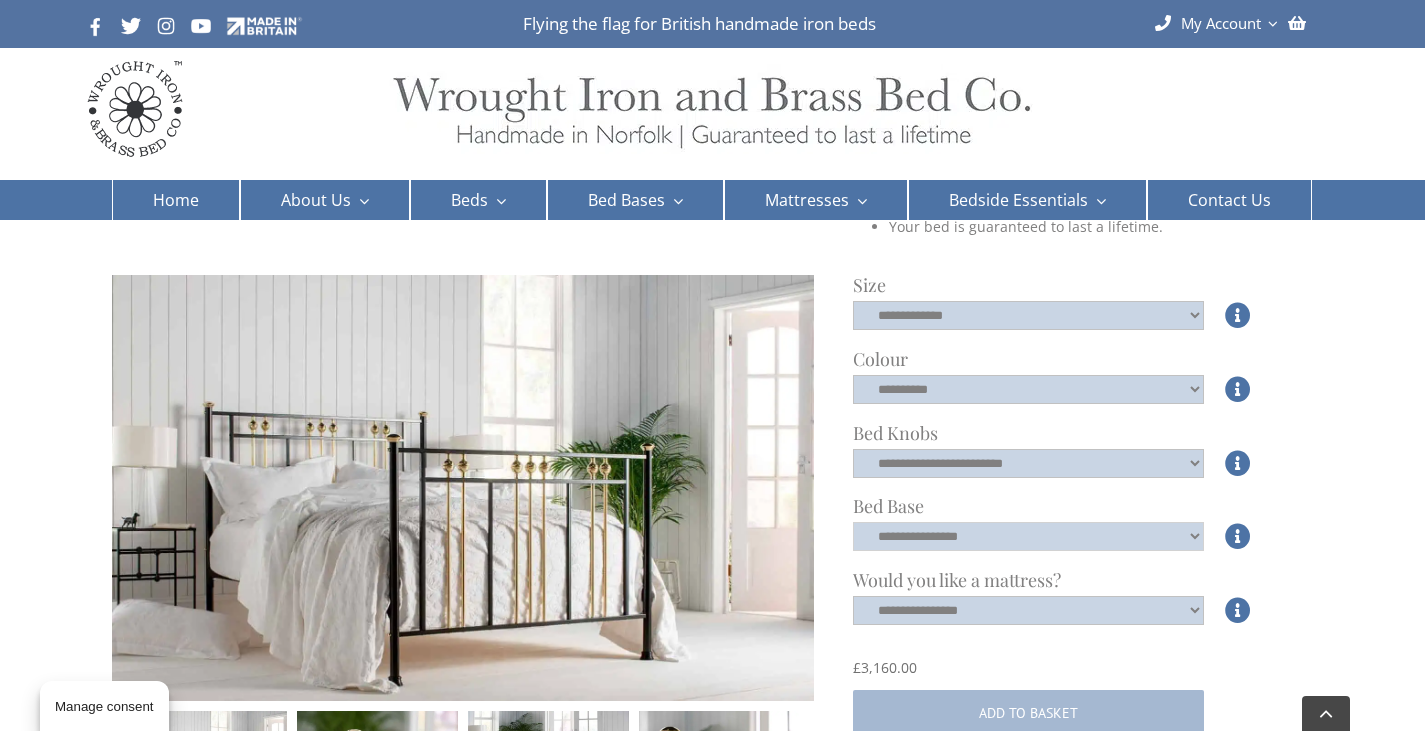 click on "**********" 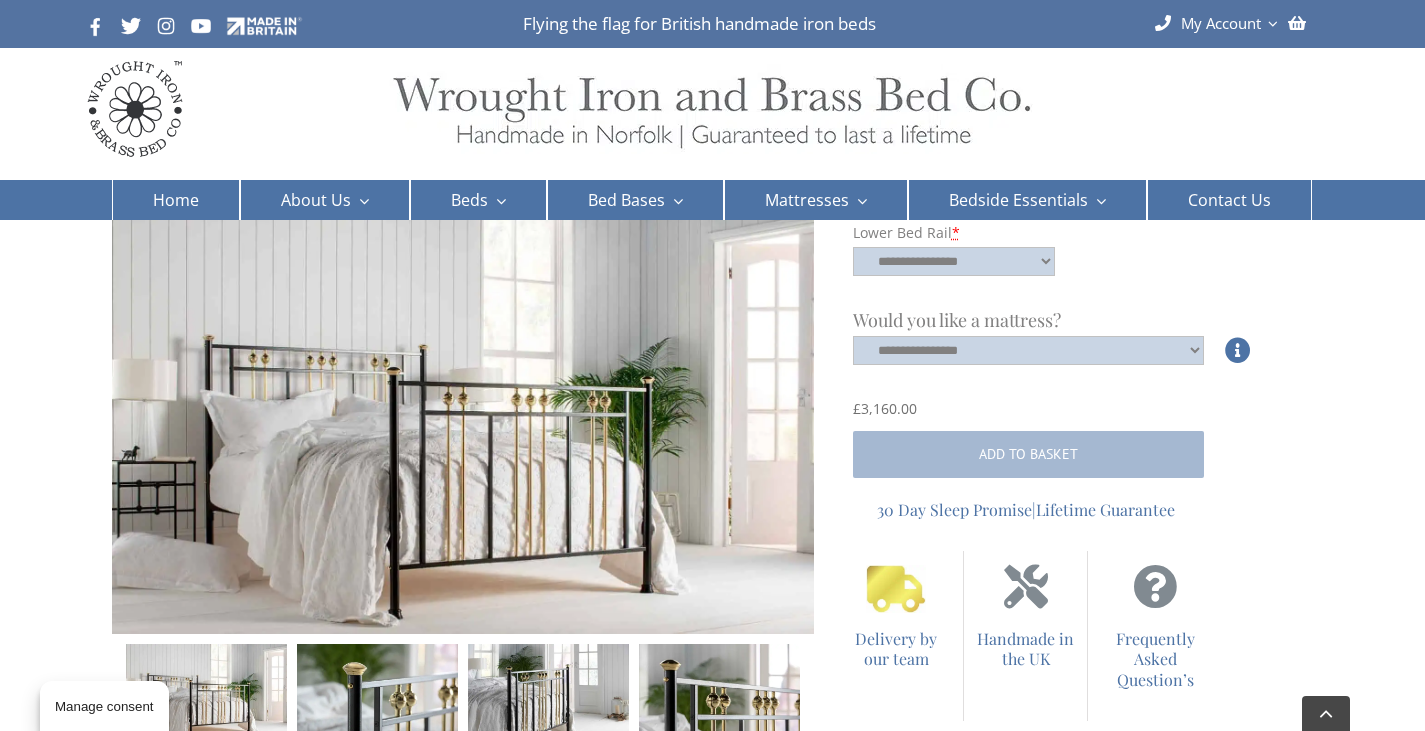 scroll, scrollTop: 1100, scrollLeft: 0, axis: vertical 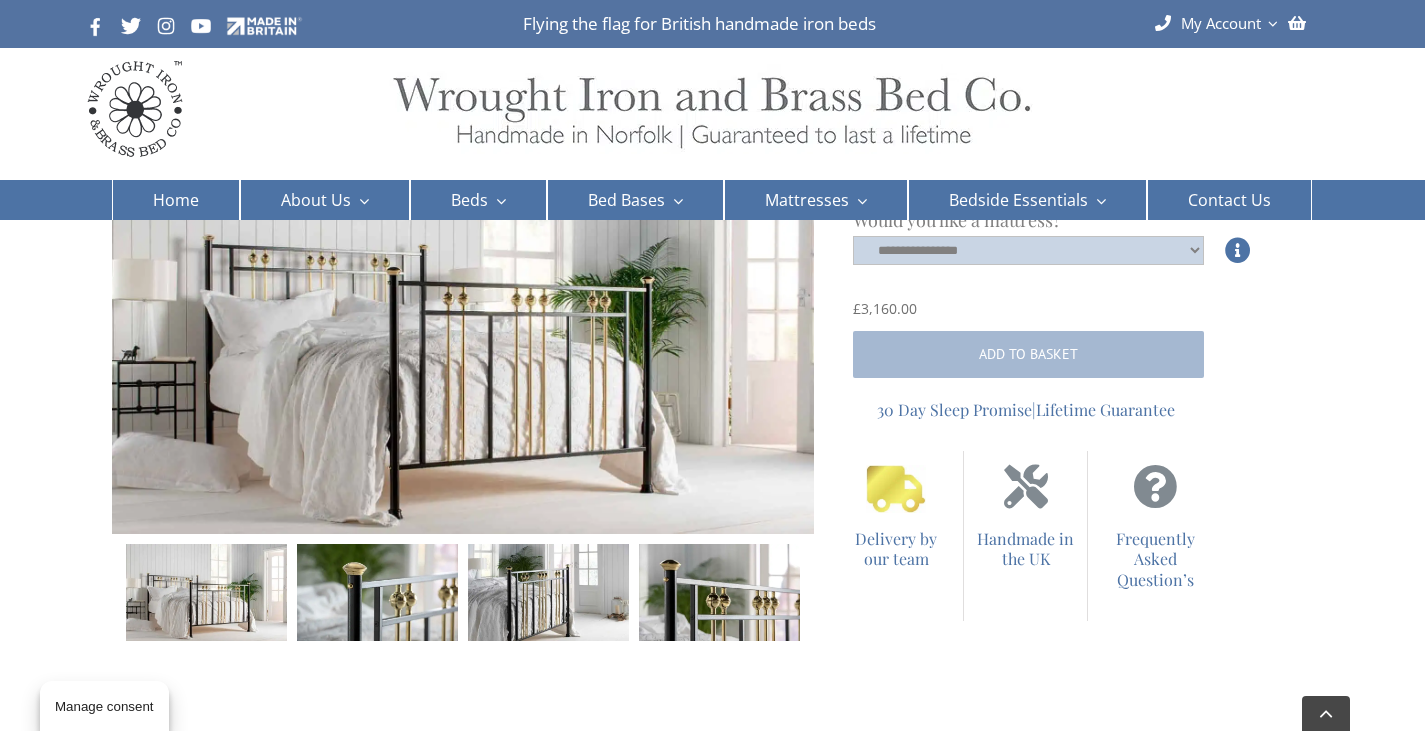 click at bounding box center (719, 593) 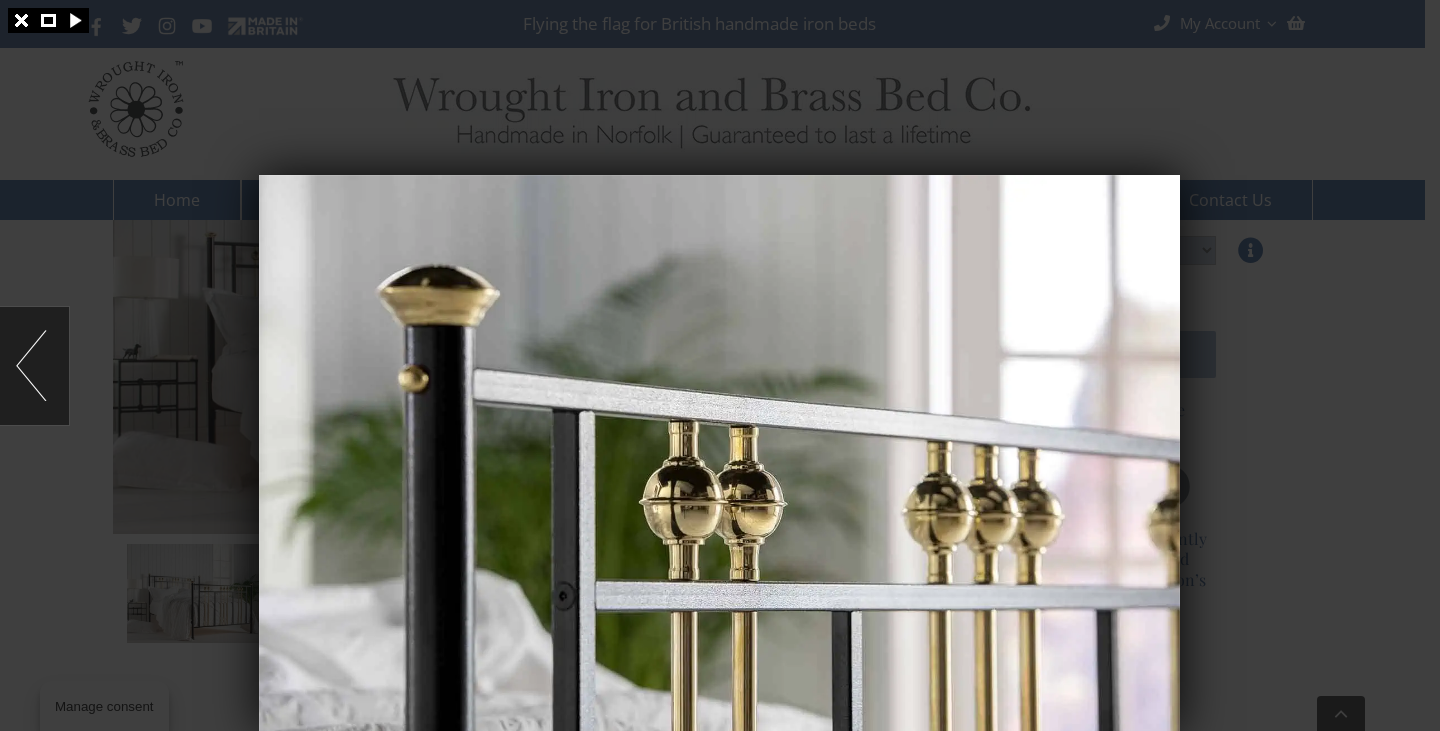 click at bounding box center (34, 366) 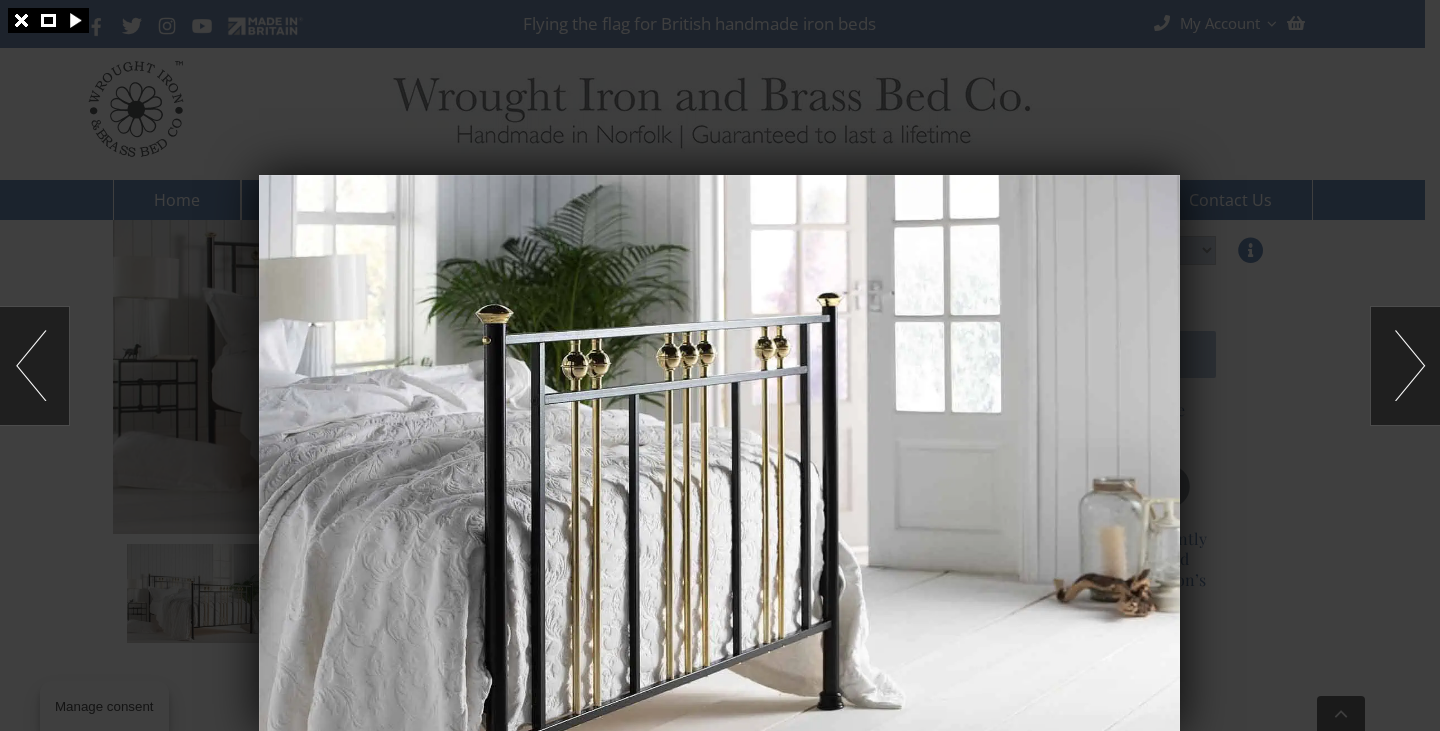 click at bounding box center [34, 366] 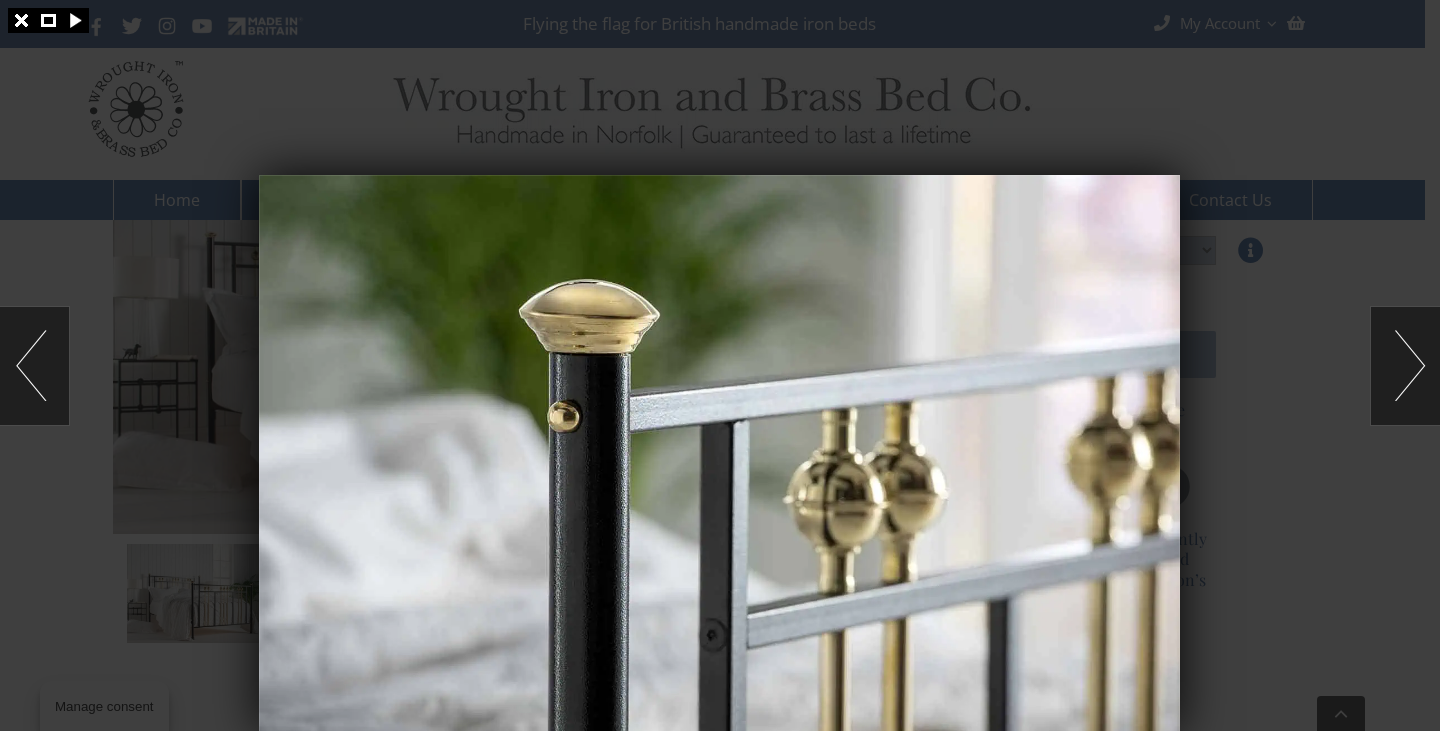 click at bounding box center [34, 366] 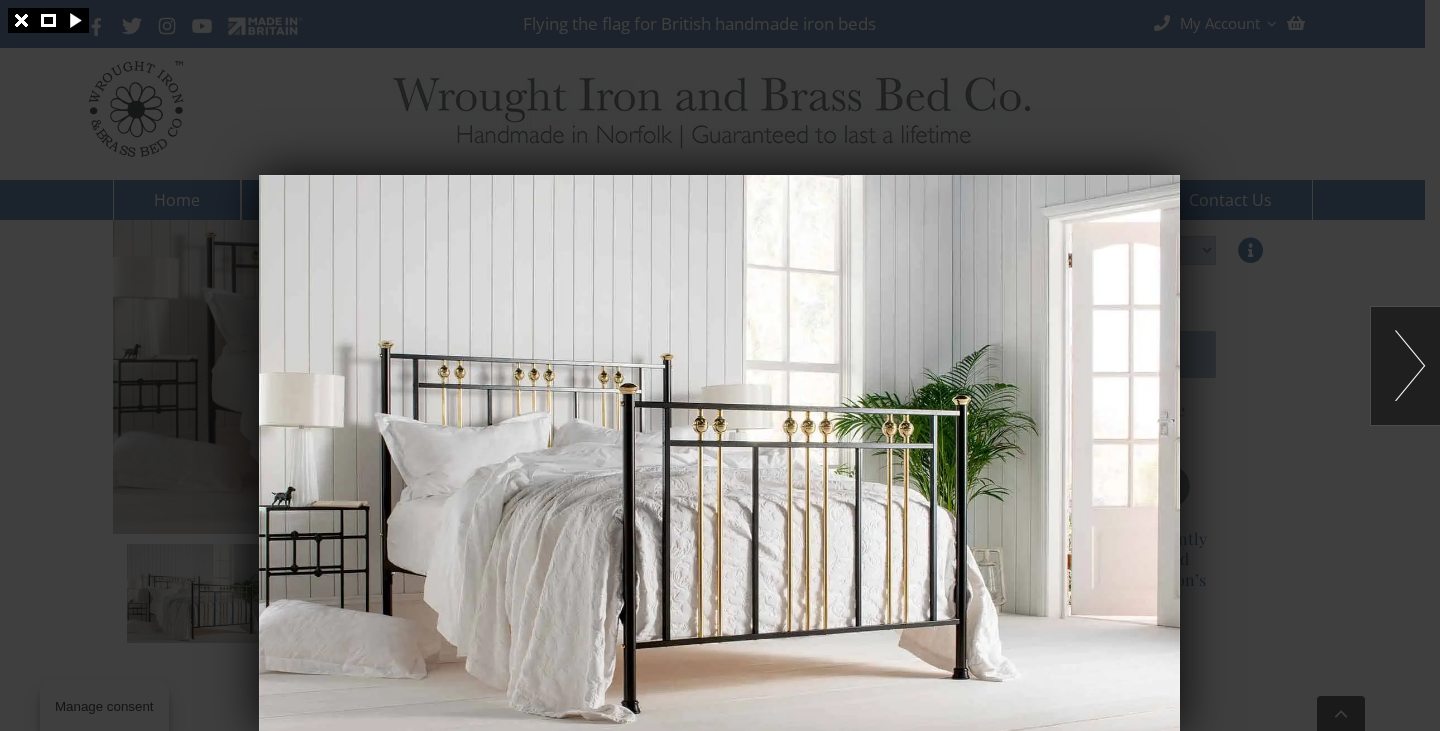 click at bounding box center (720, 365) 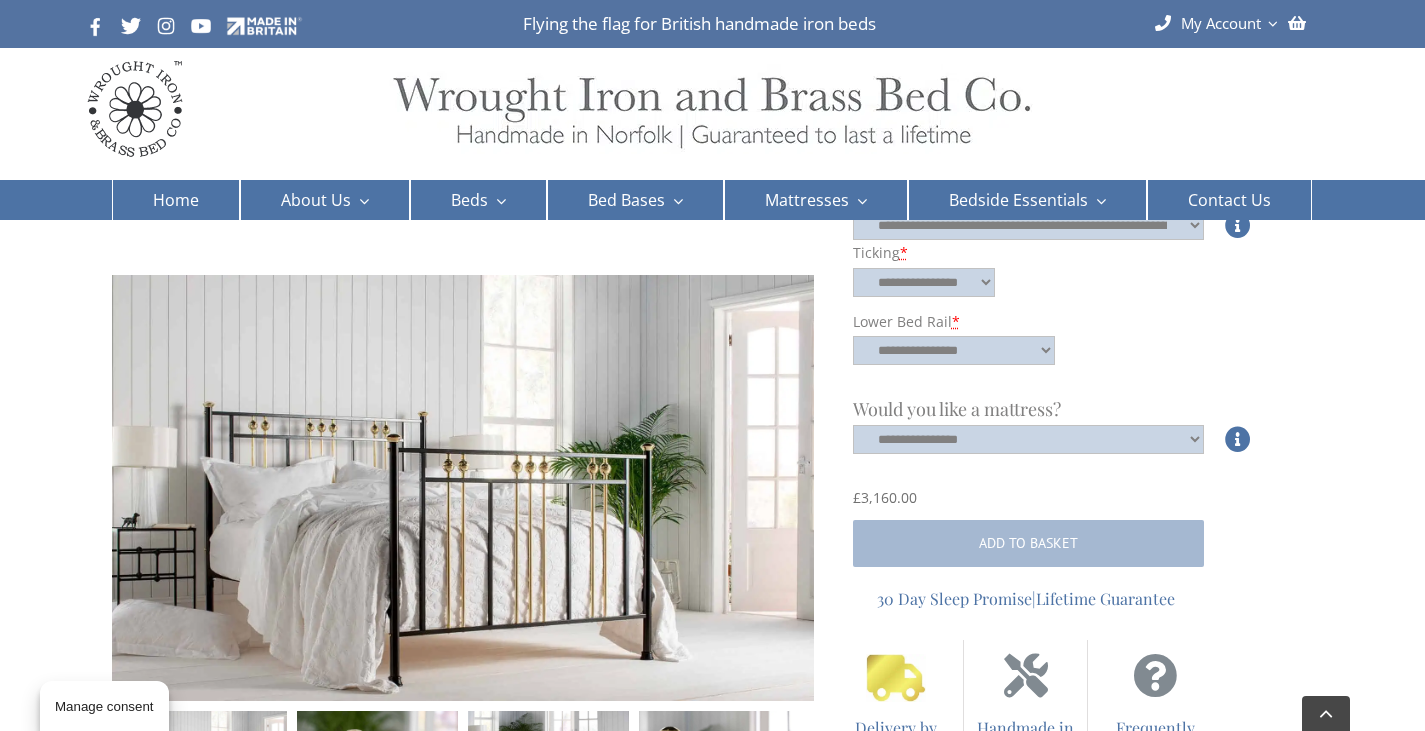 scroll, scrollTop: 900, scrollLeft: 0, axis: vertical 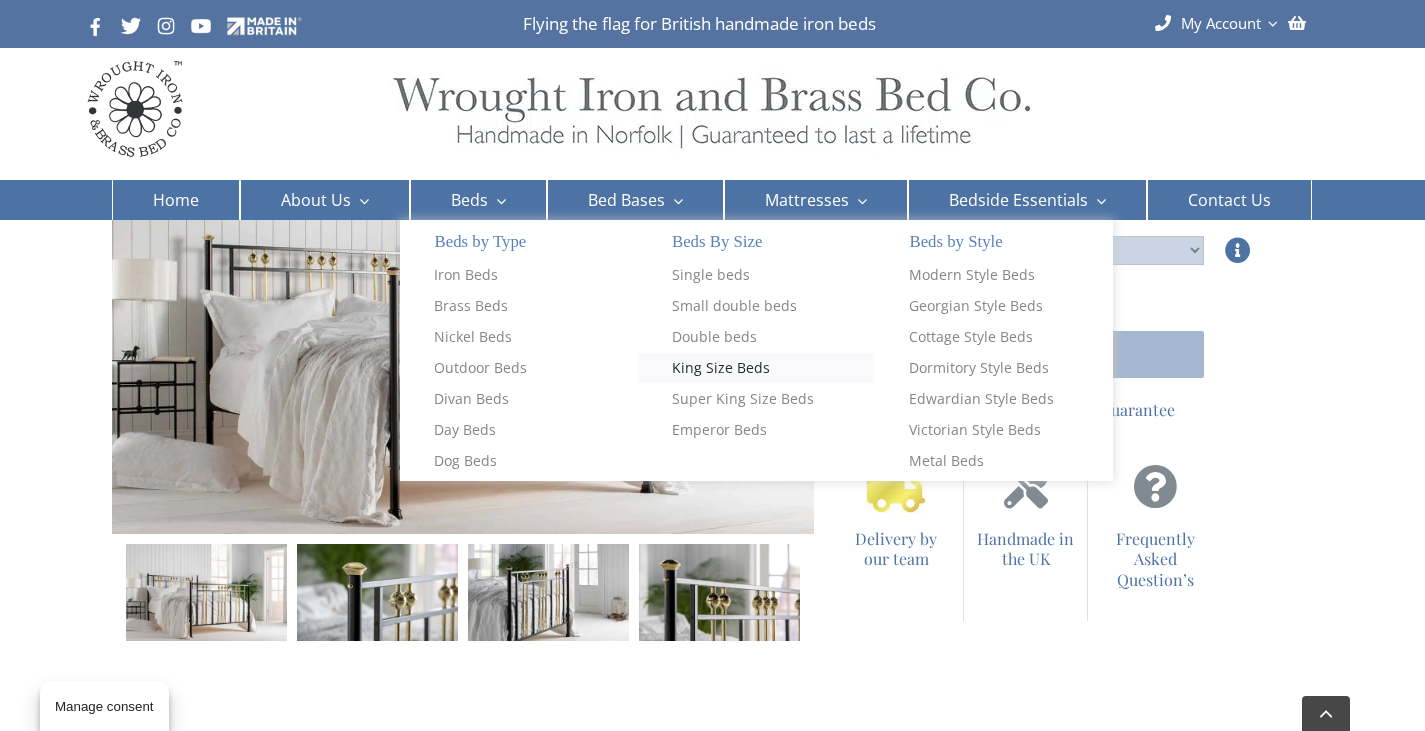 click on "King Size Beds" at bounding box center (721, 368) 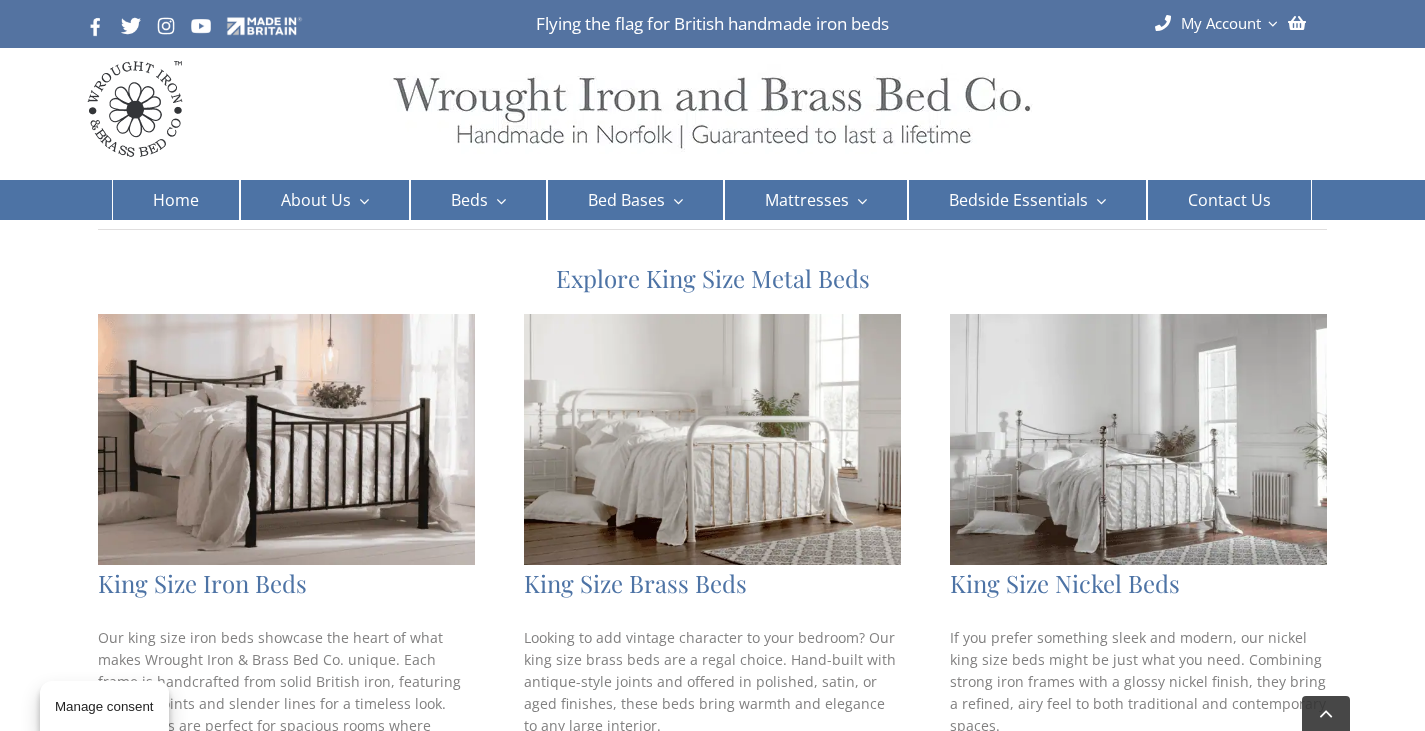 scroll, scrollTop: 700, scrollLeft: 0, axis: vertical 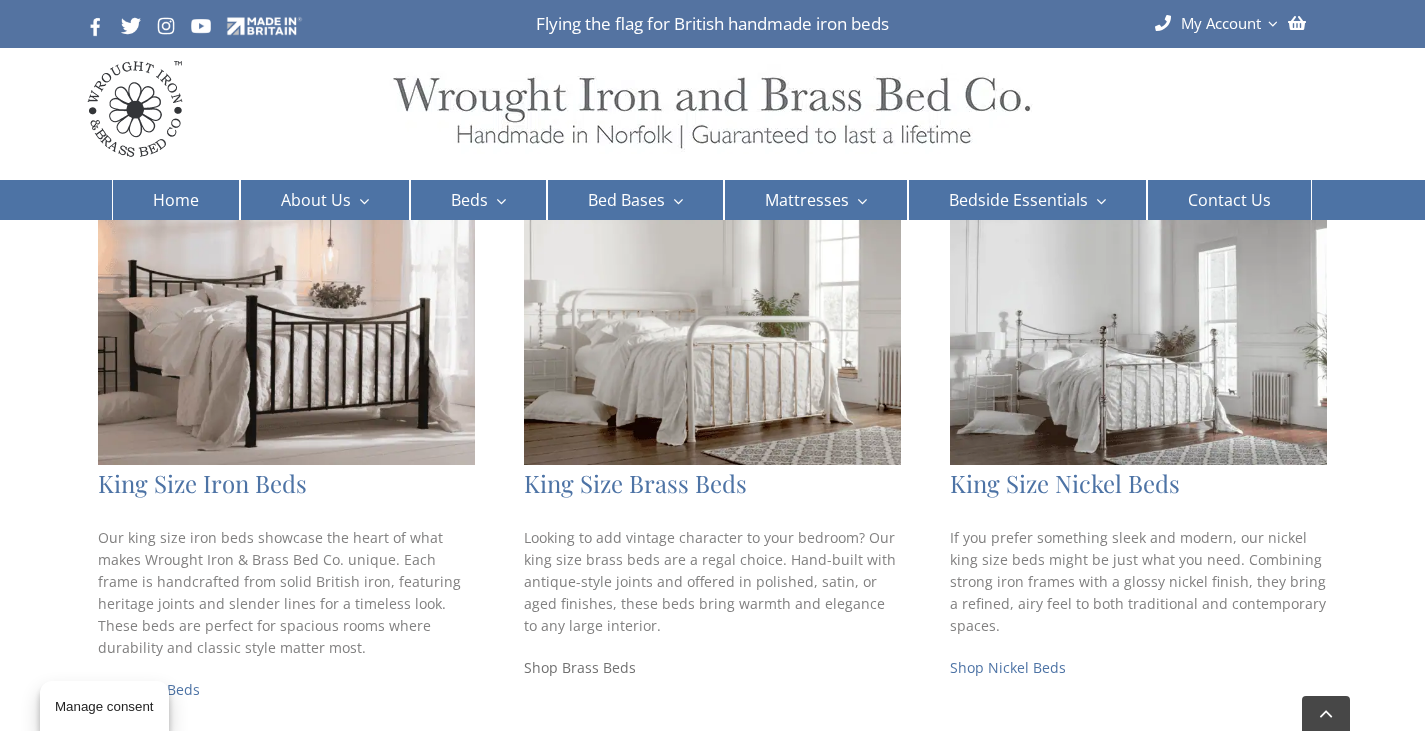 click on "Shop Brass Beds" at bounding box center [580, 667] 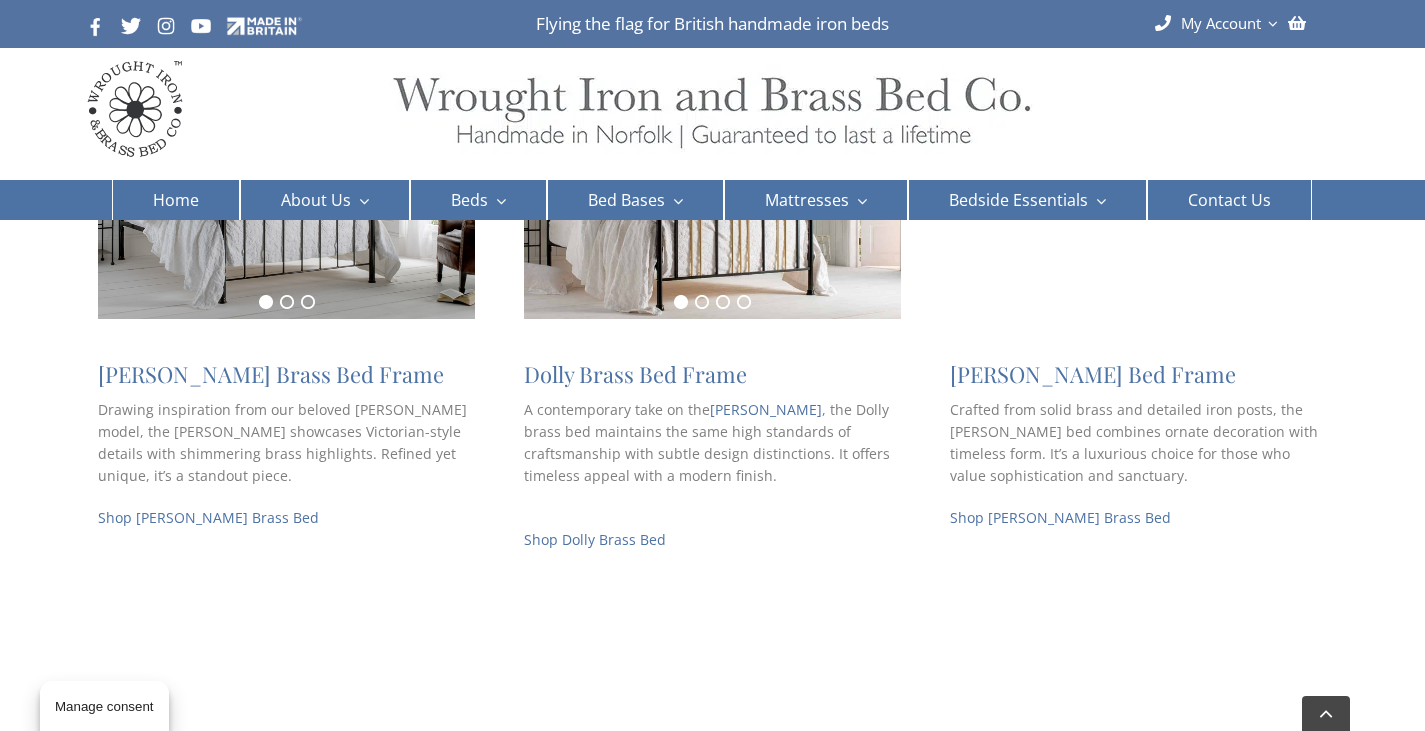 scroll, scrollTop: 2000, scrollLeft: 0, axis: vertical 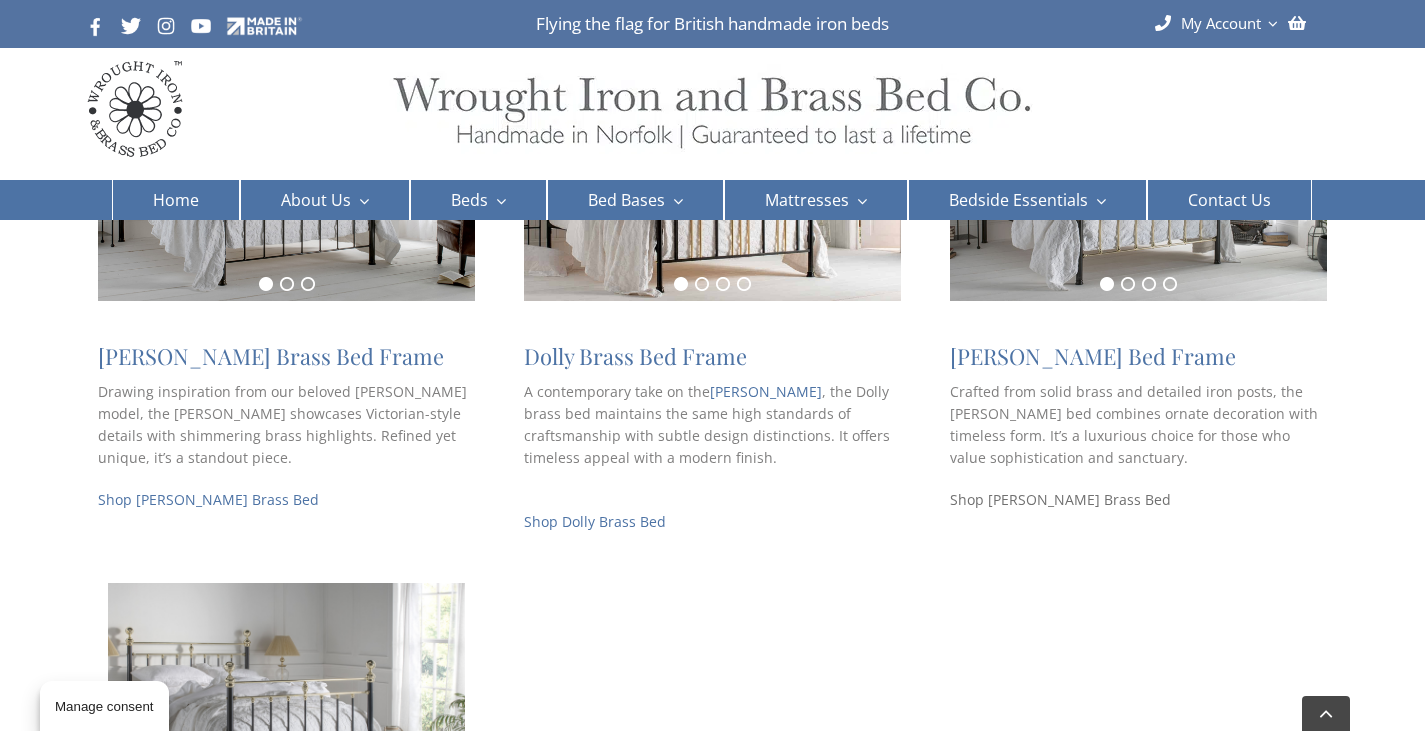 click on "Shop [PERSON_NAME] Brass Bed" at bounding box center (1060, 499) 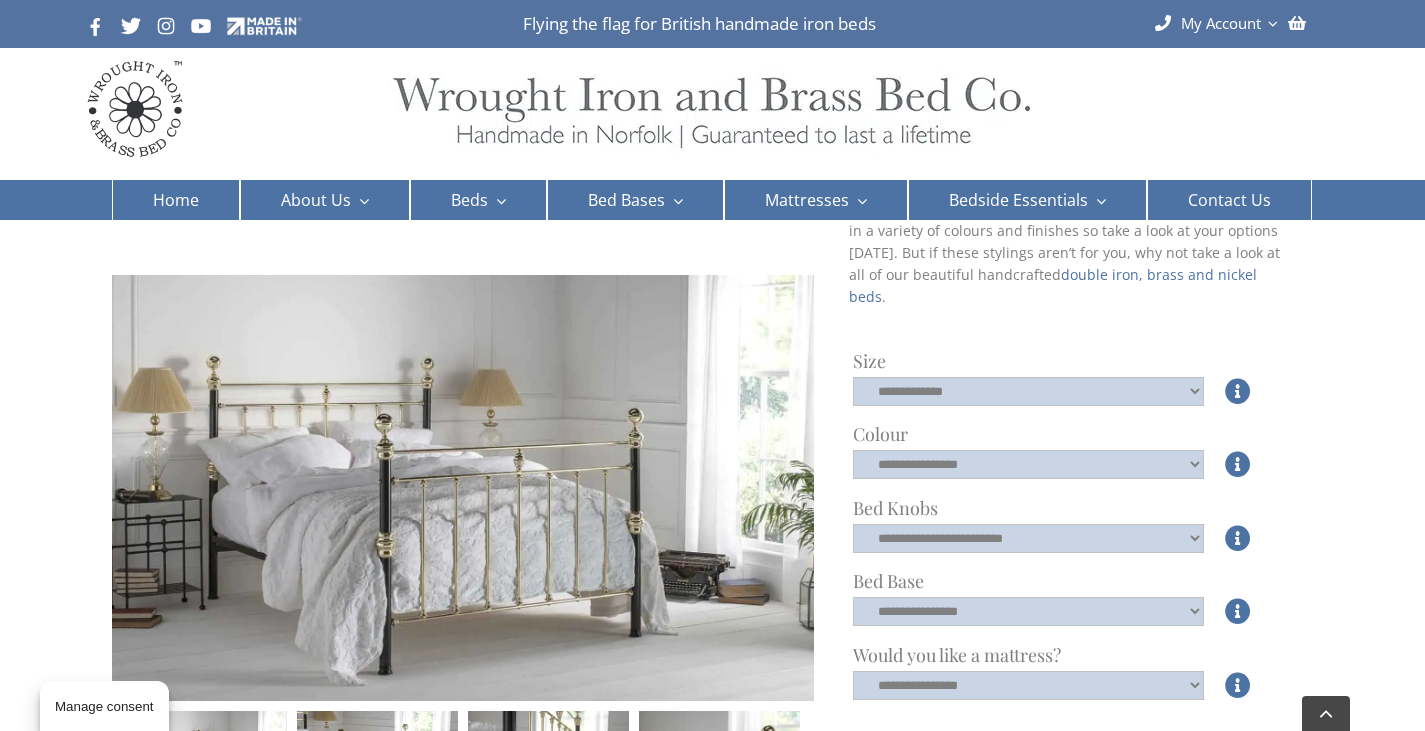 scroll, scrollTop: 400, scrollLeft: 0, axis: vertical 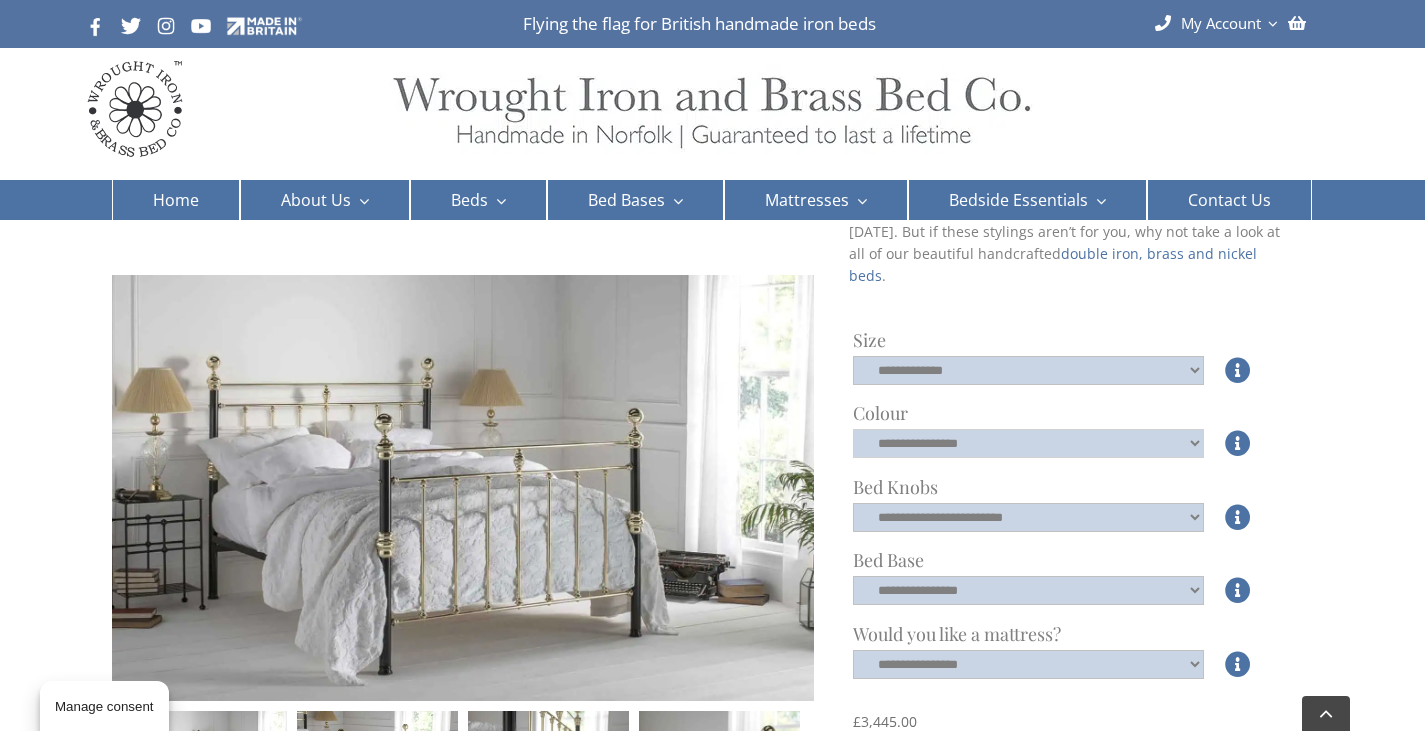 click on "**********" 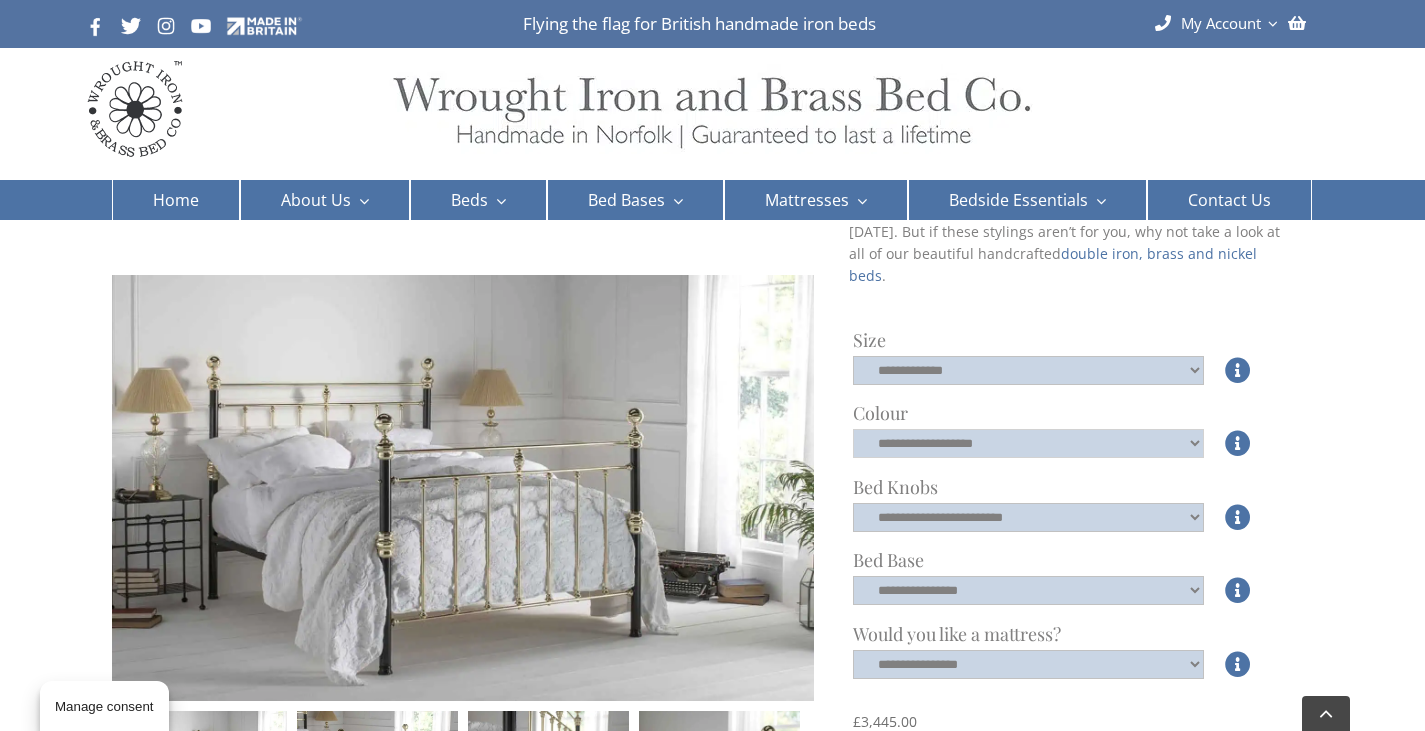 click on "**********" 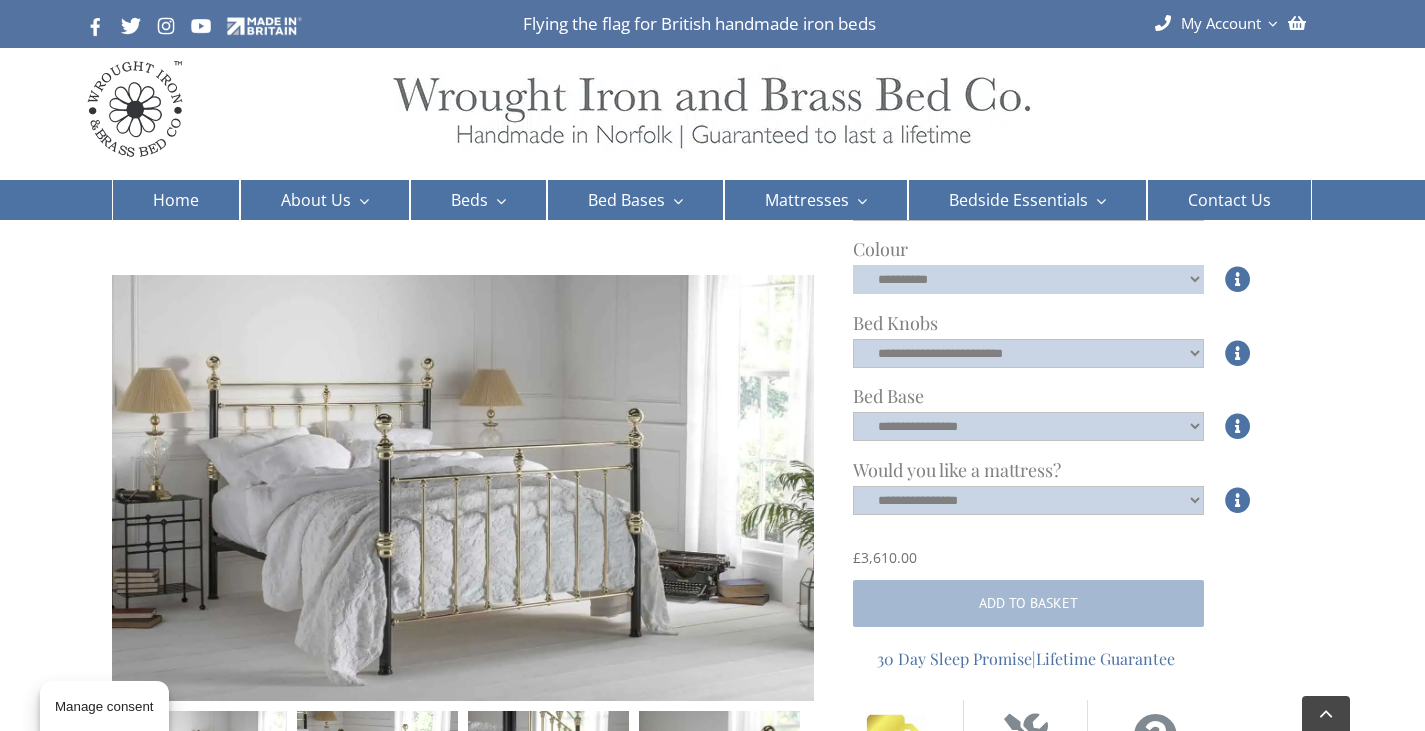 scroll, scrollTop: 600, scrollLeft: 0, axis: vertical 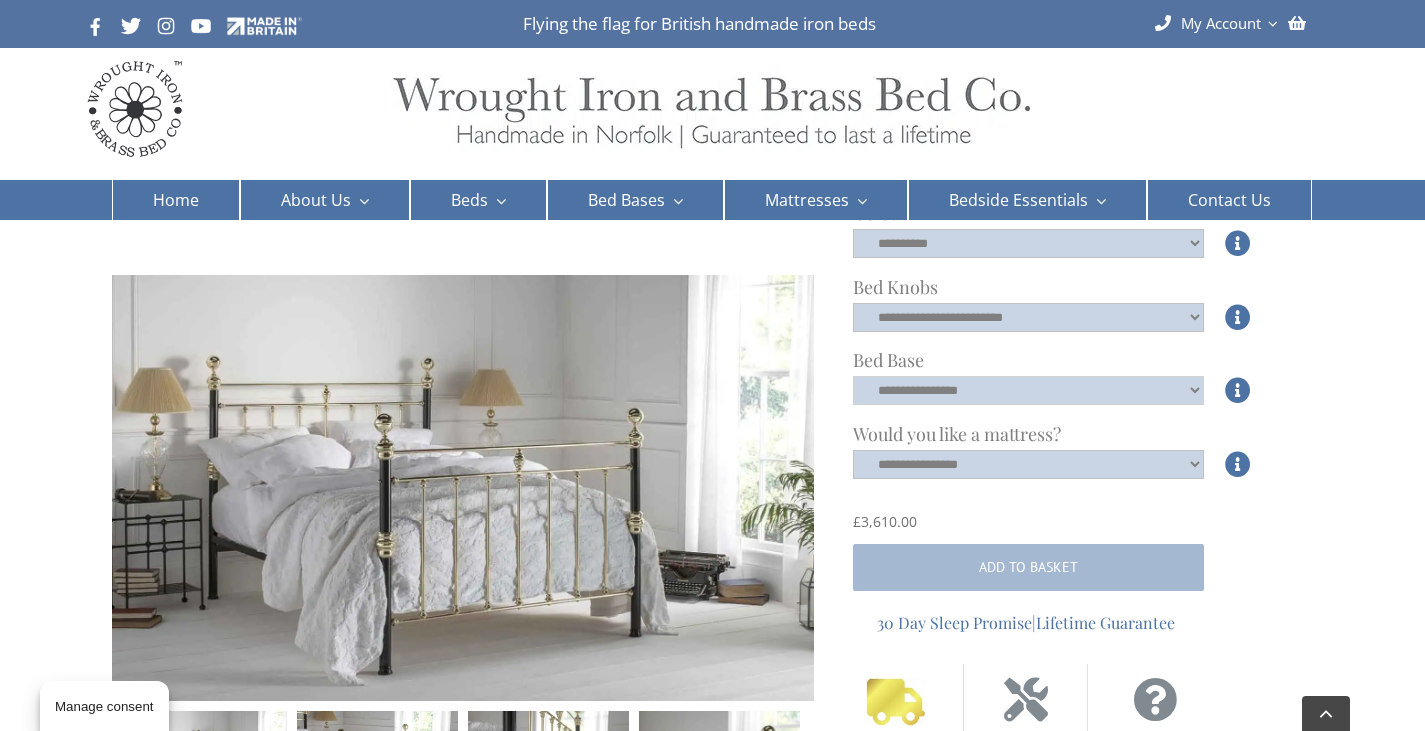 click on "**********" 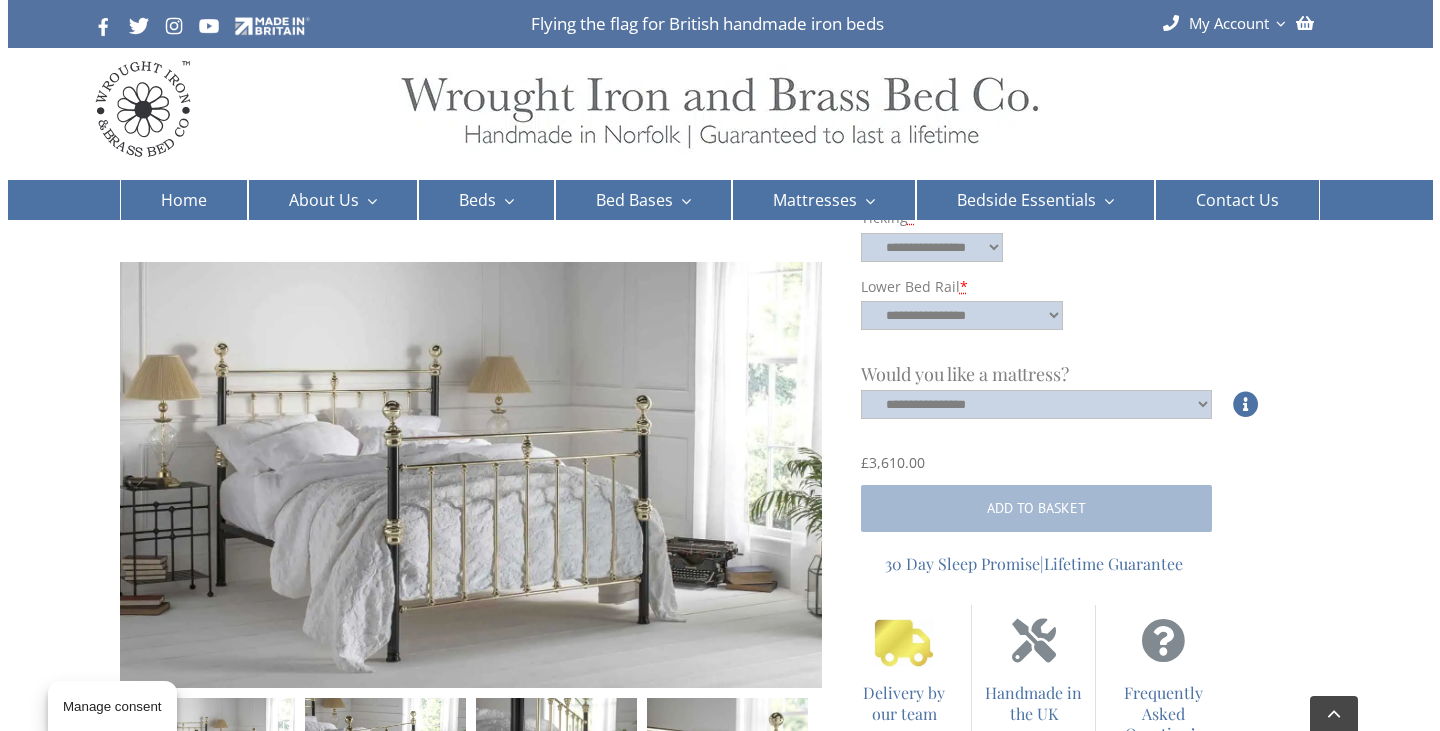 scroll, scrollTop: 900, scrollLeft: 0, axis: vertical 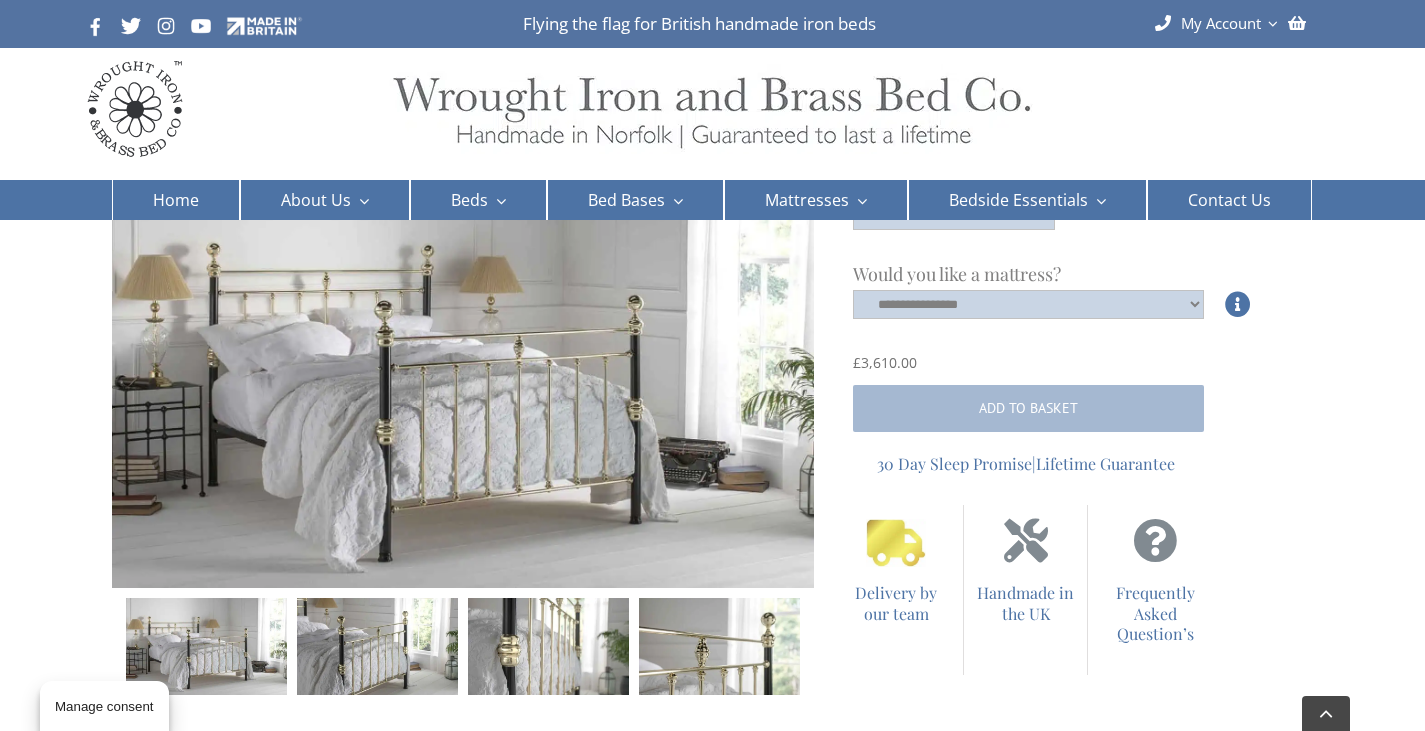 click at bounding box center [377, 647] 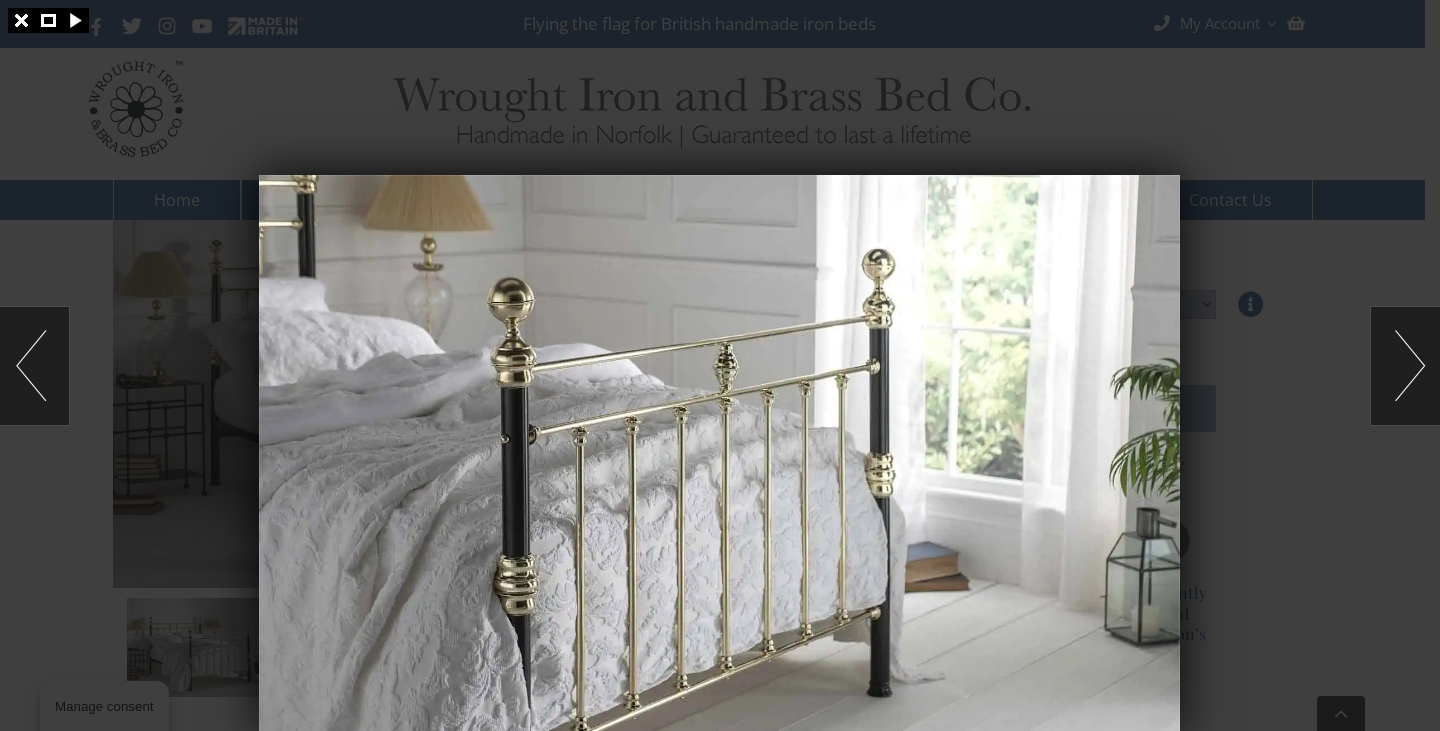click at bounding box center [1405, 366] 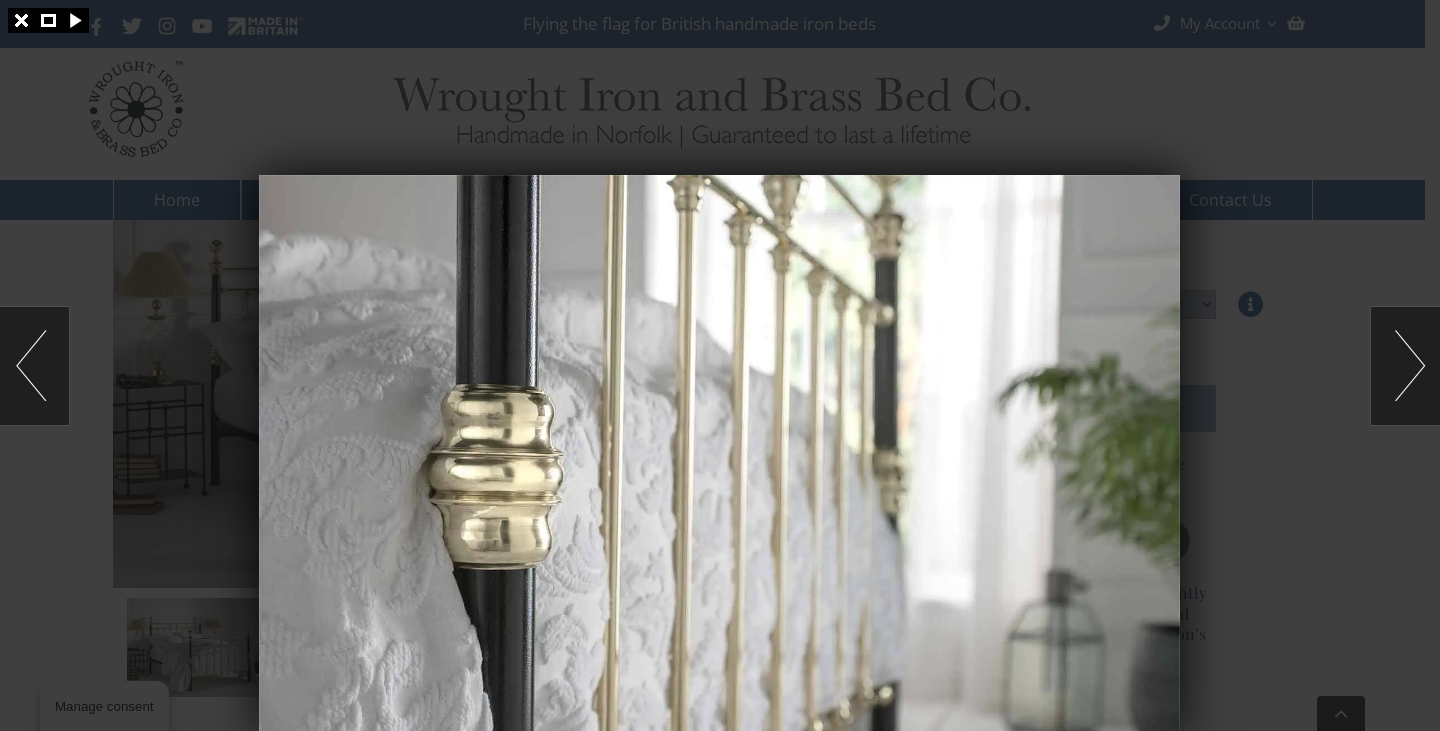 click at bounding box center (1405, 366) 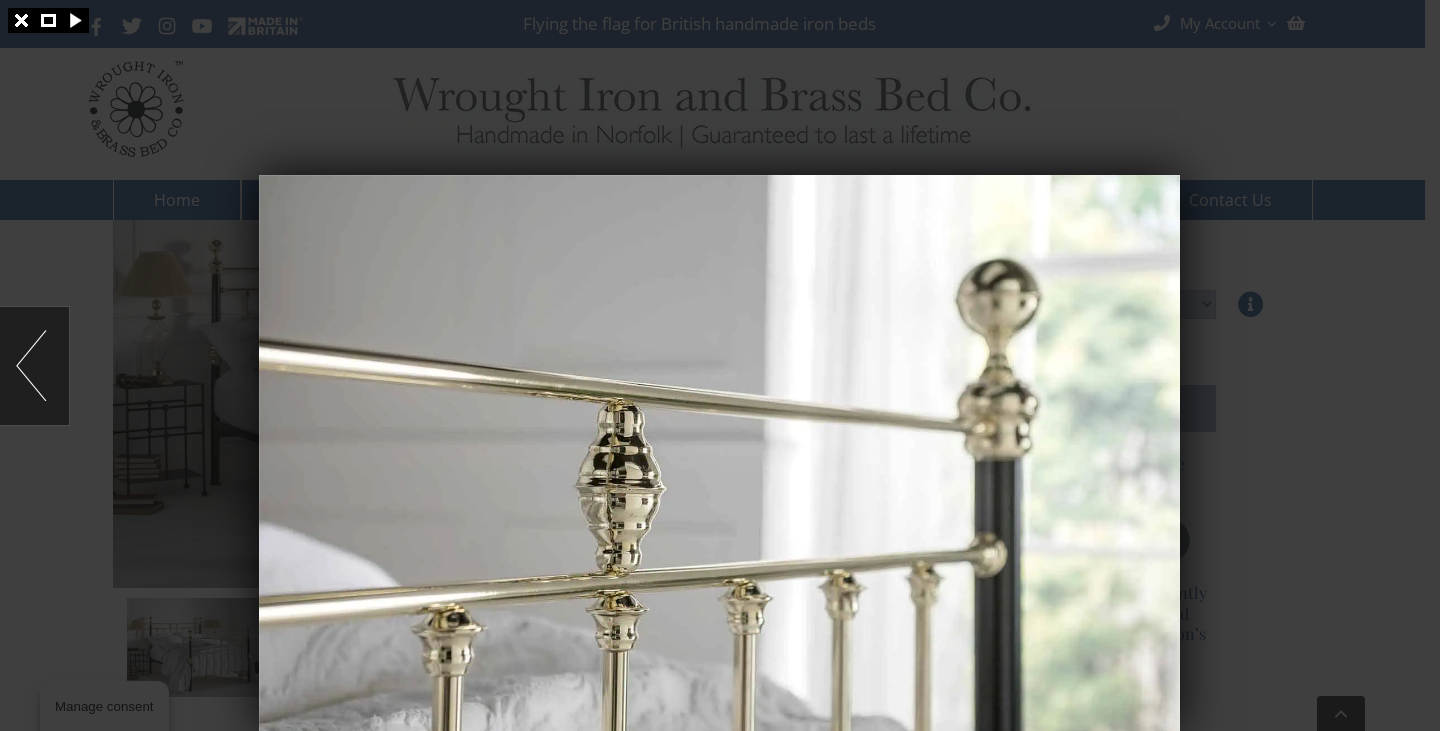 click at bounding box center (34, 366) 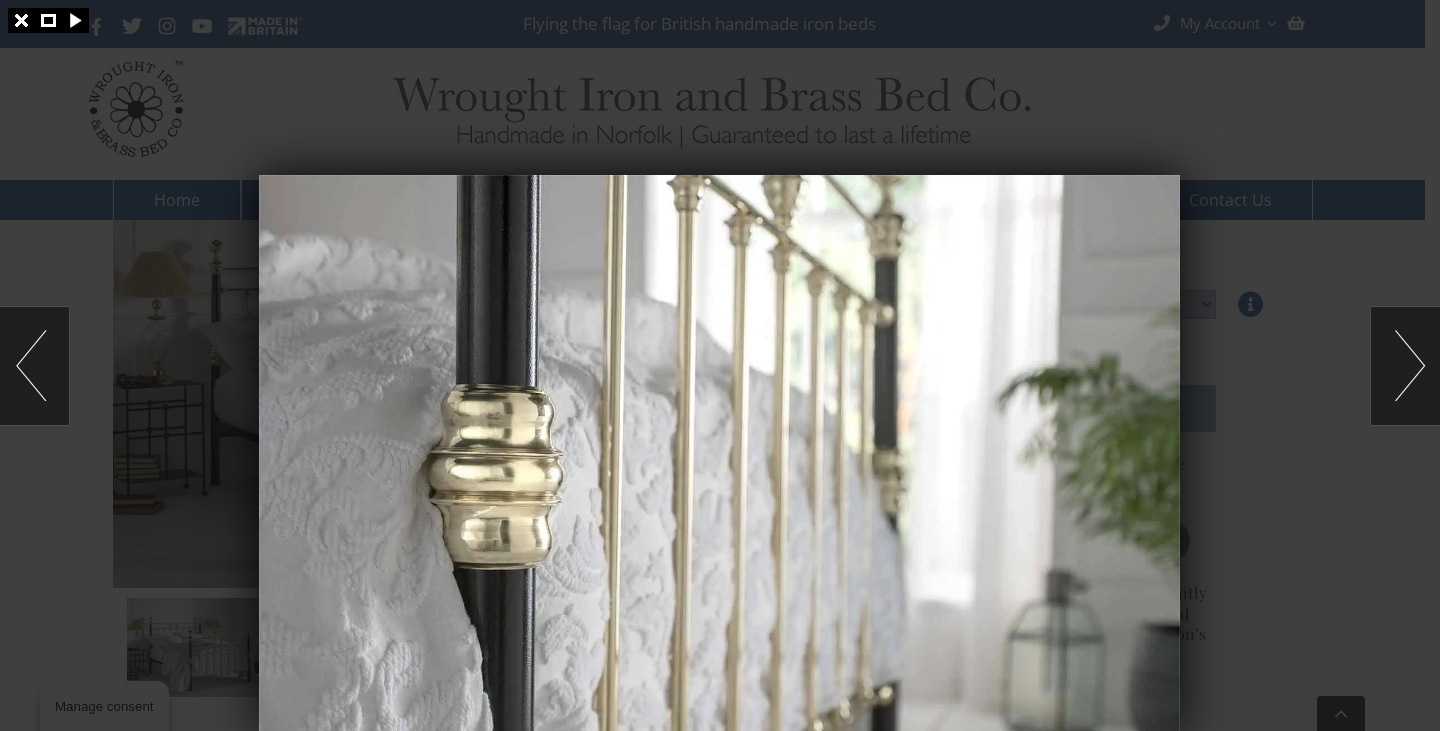 click at bounding box center [34, 366] 